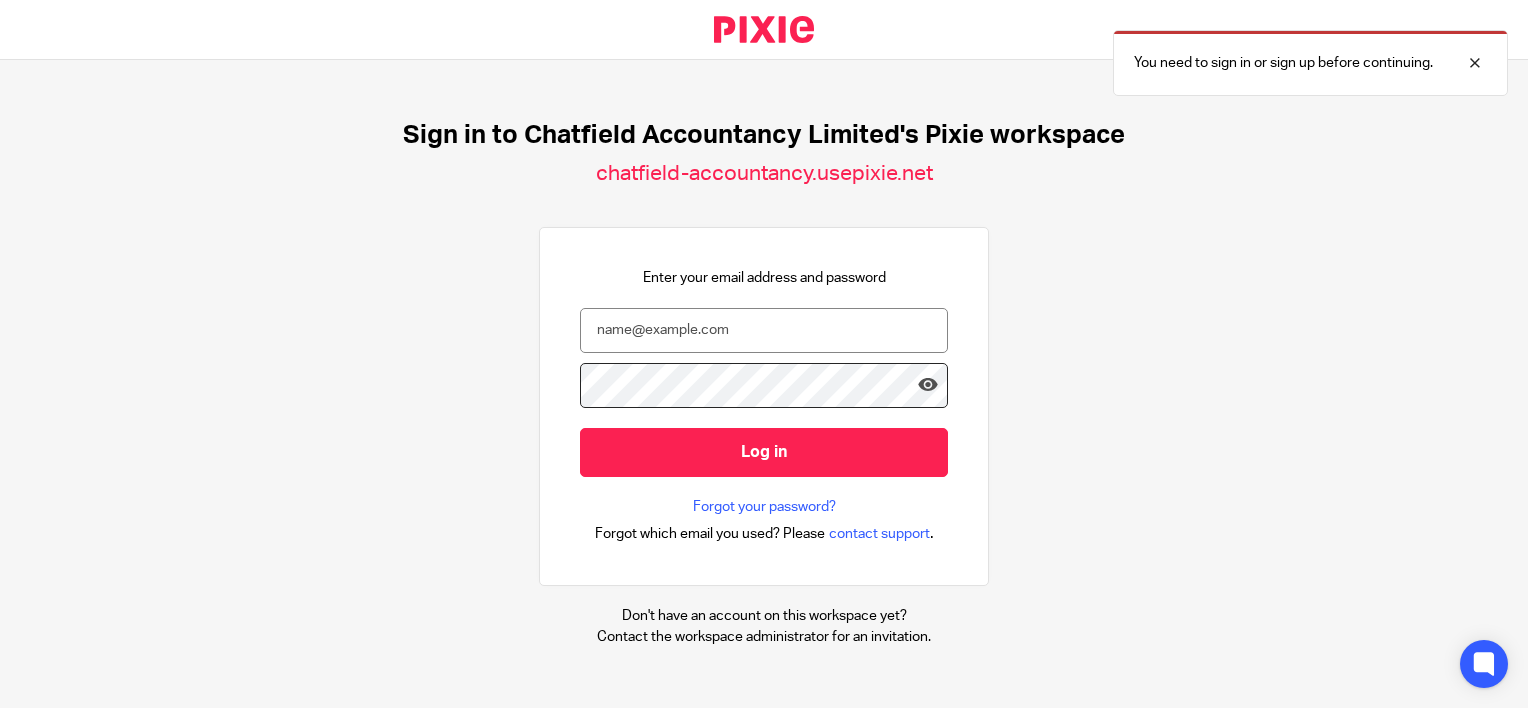scroll, scrollTop: 0, scrollLeft: 0, axis: both 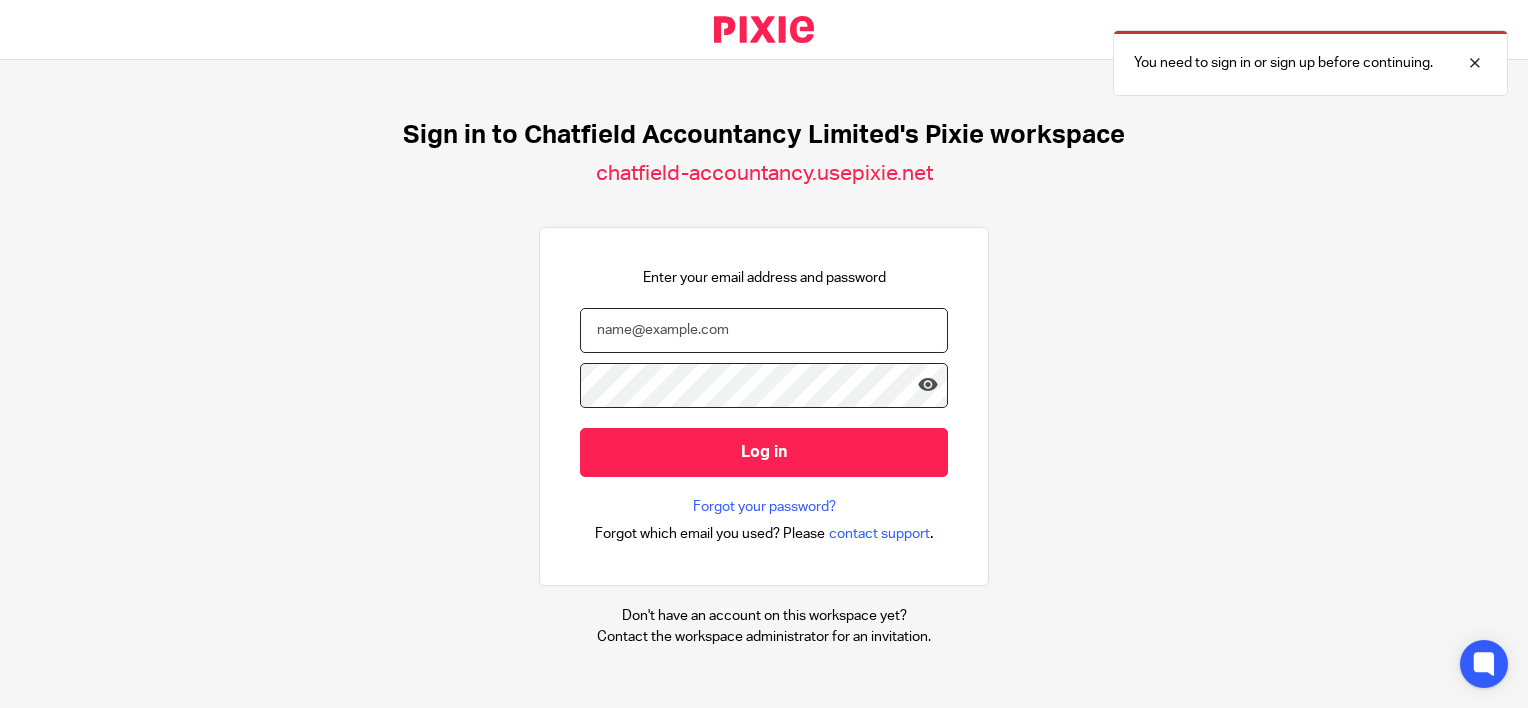 click at bounding box center [764, 330] 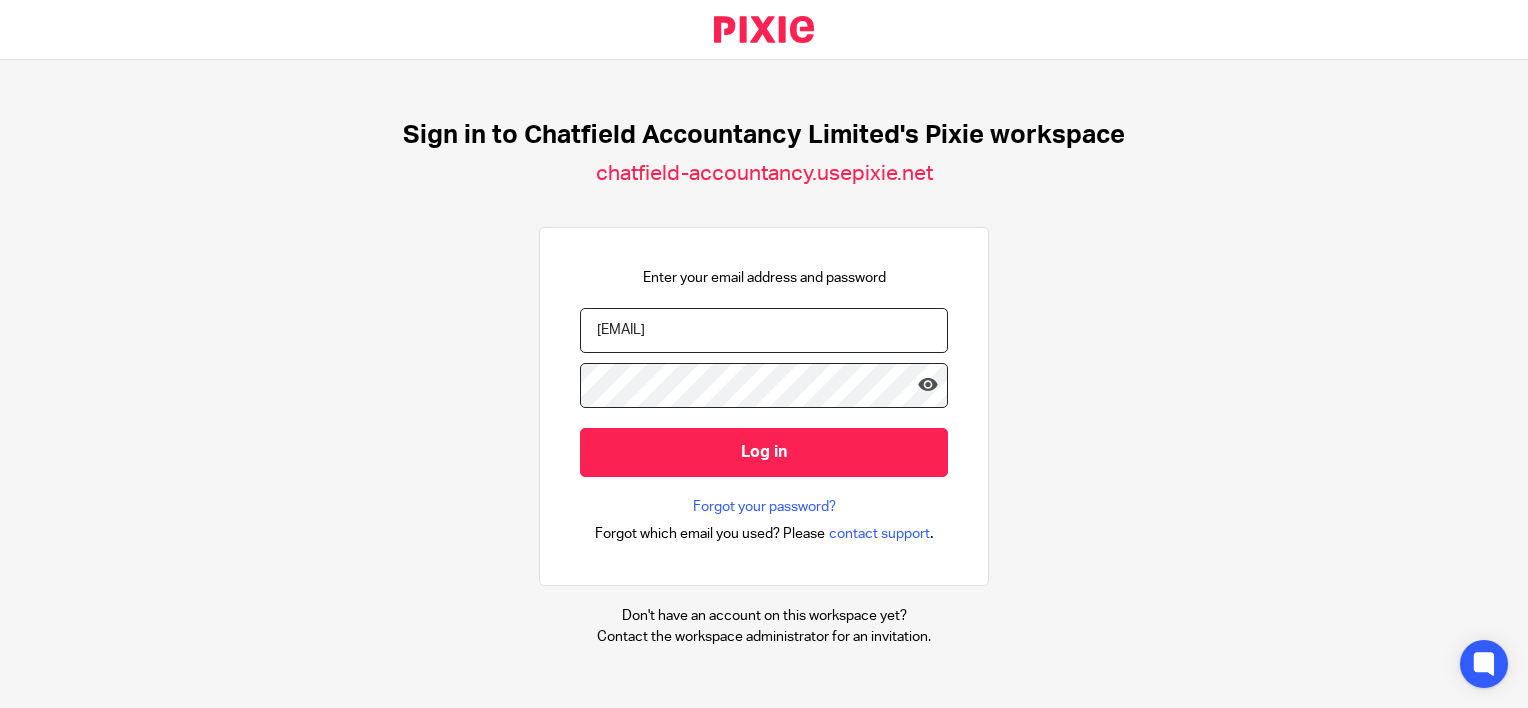 type on "[EMAIL]" 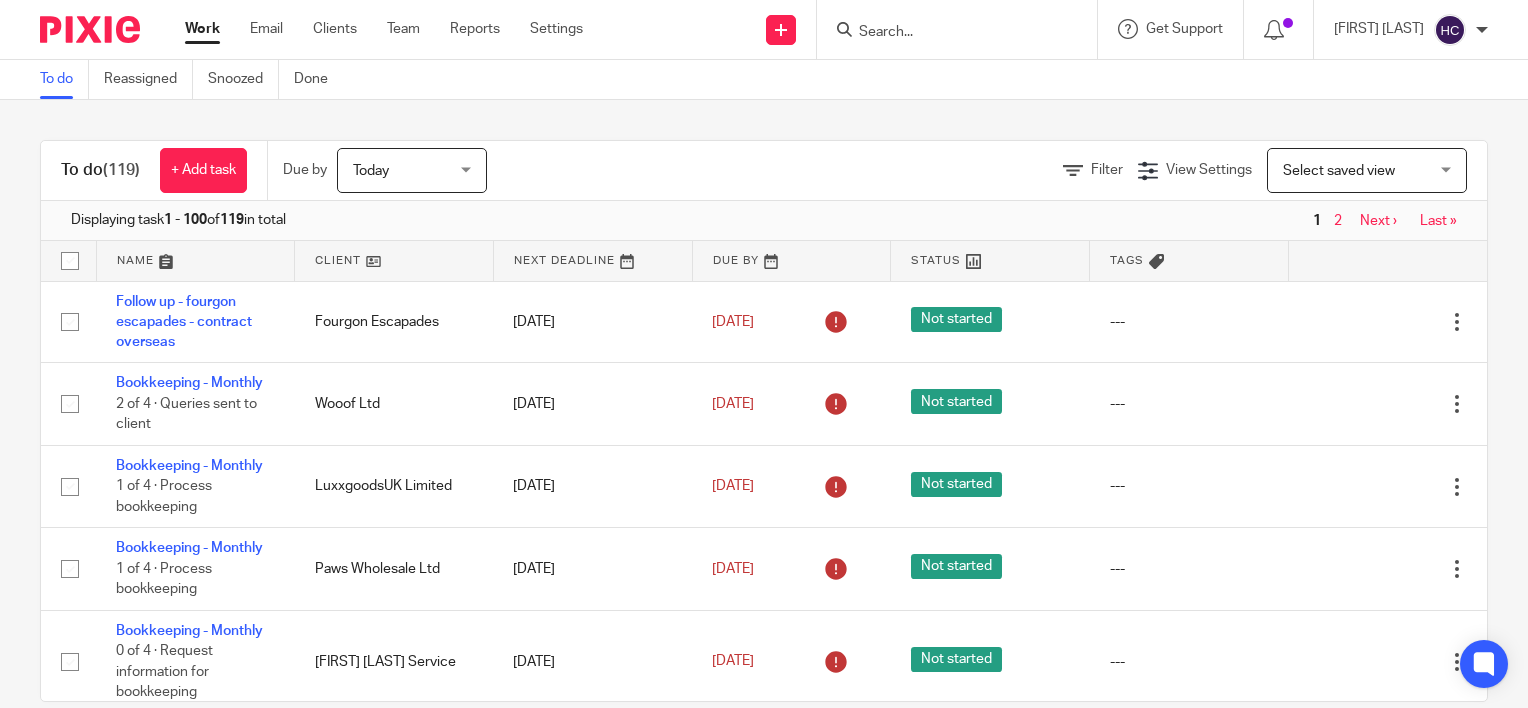scroll, scrollTop: 0, scrollLeft: 0, axis: both 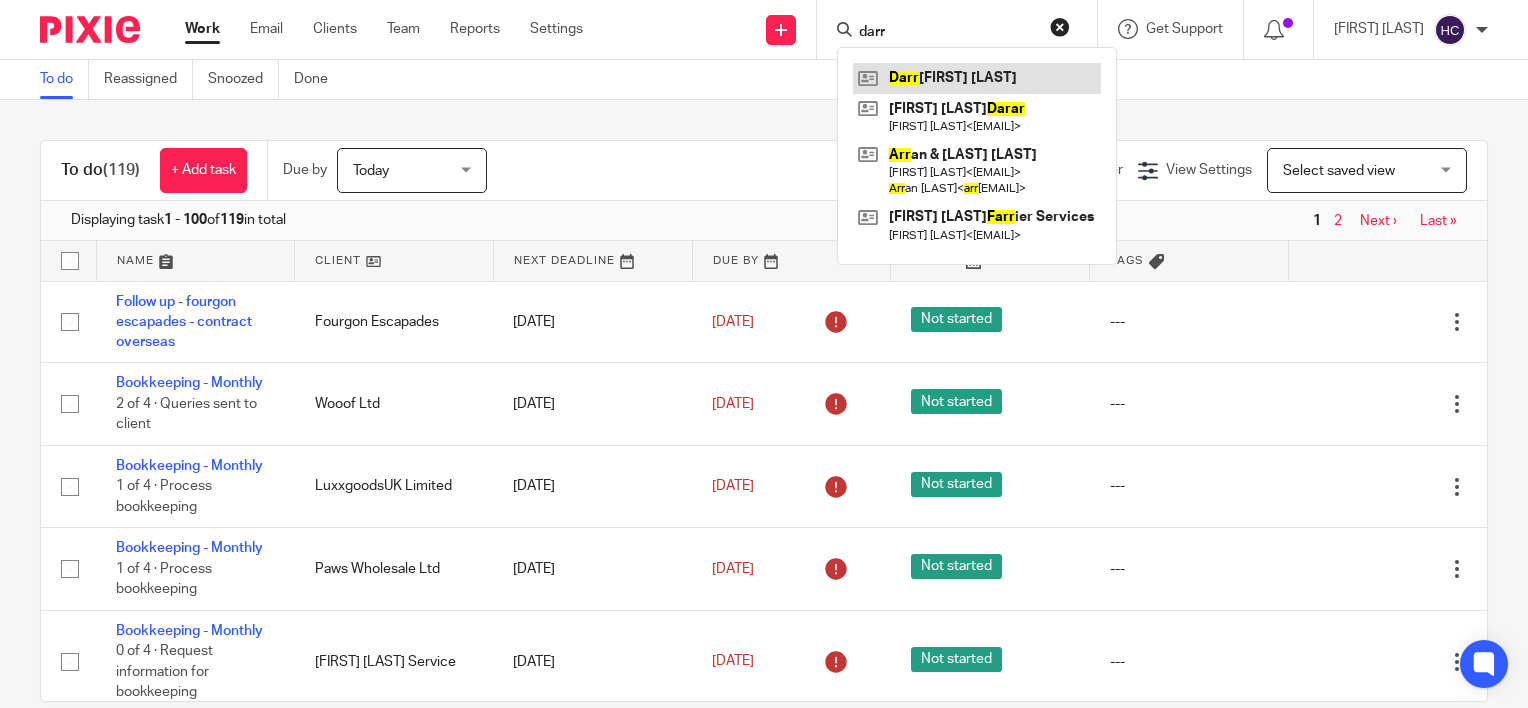 type on "darr" 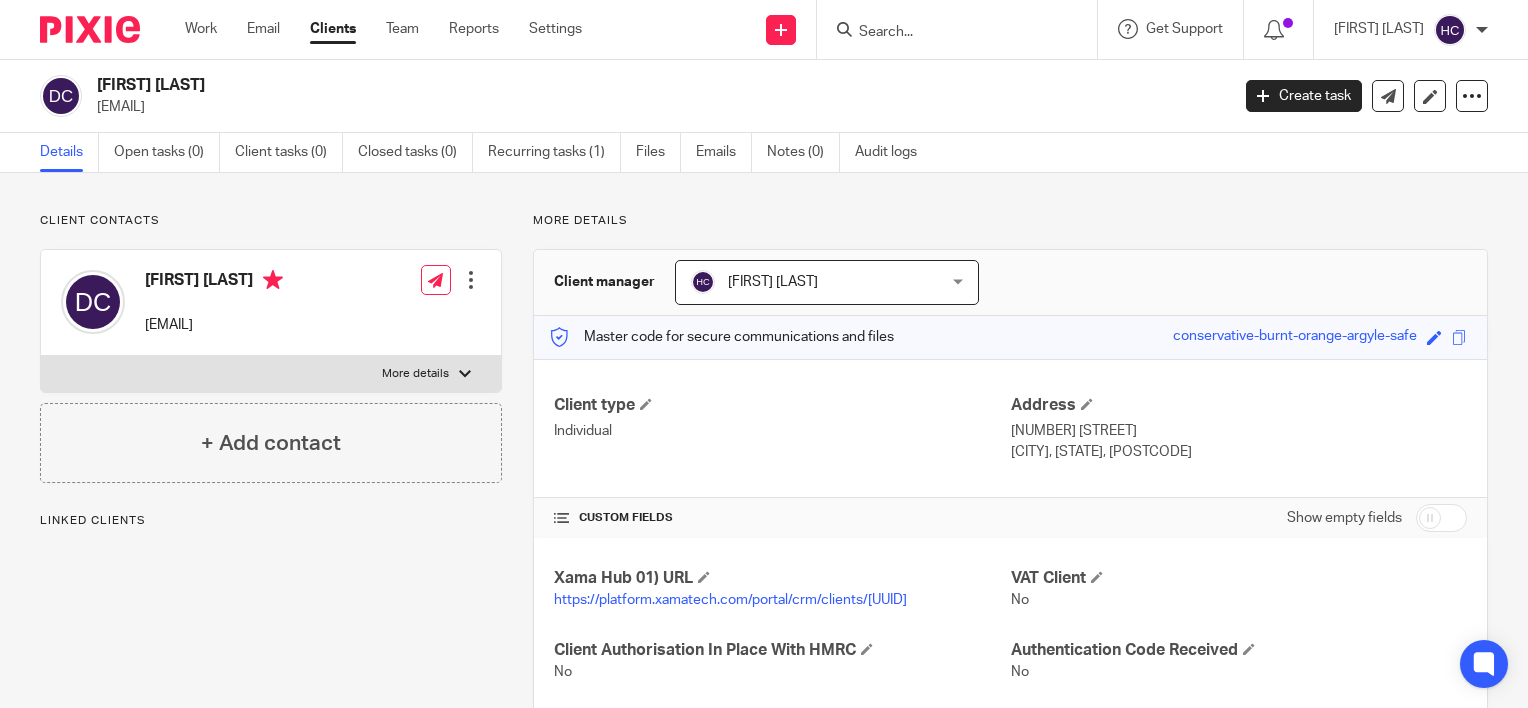 scroll, scrollTop: 0, scrollLeft: 0, axis: both 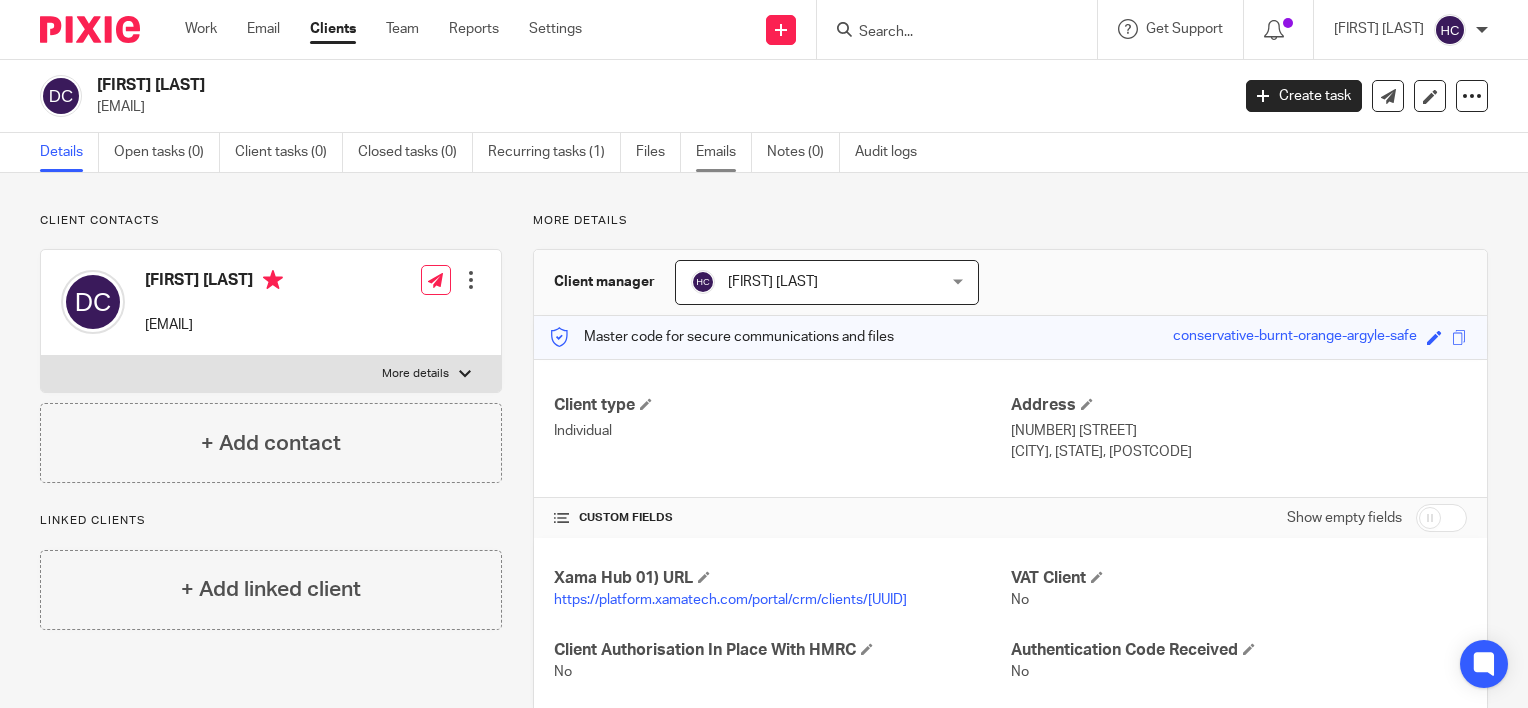 click on "Emails" at bounding box center (724, 152) 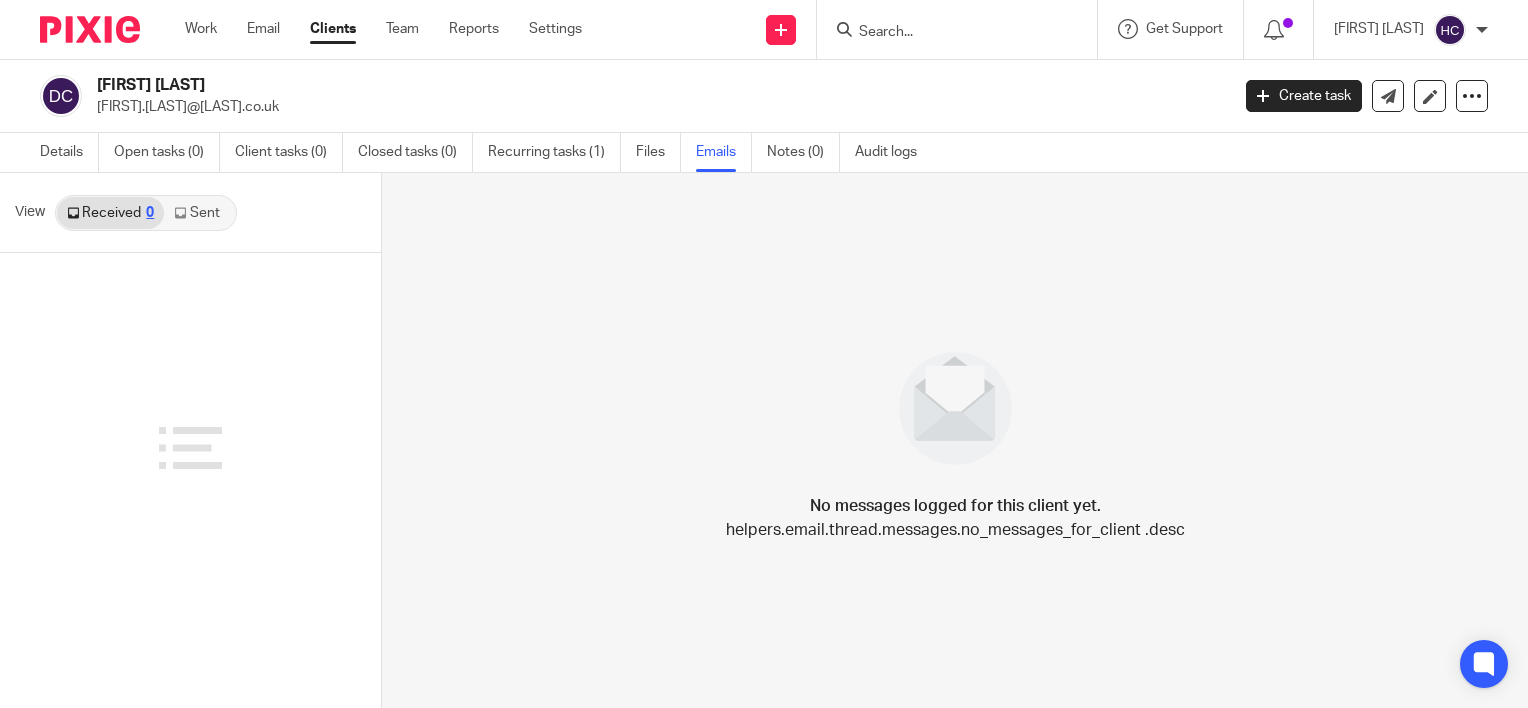 scroll, scrollTop: 0, scrollLeft: 0, axis: both 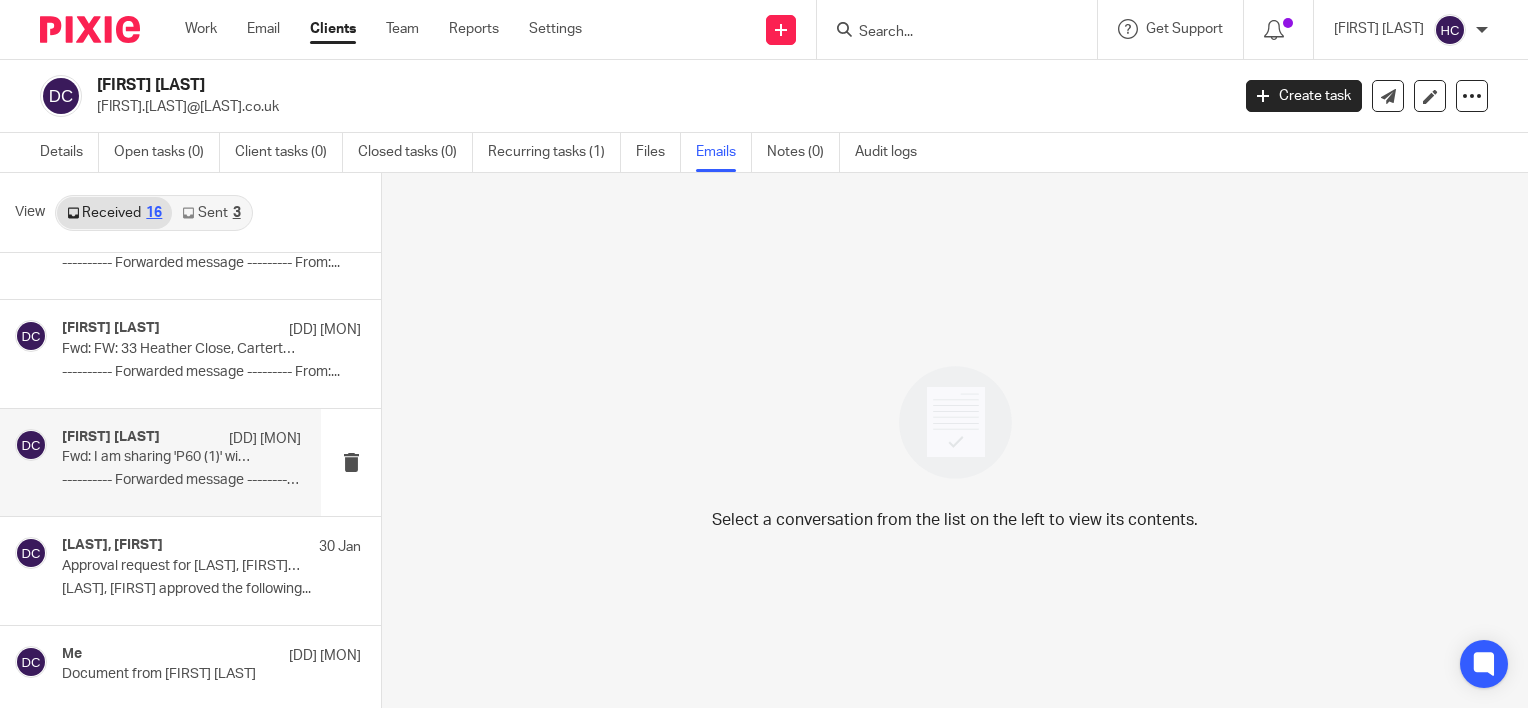 click on "Darren Chatfield
7 Jun   Fwd: I am sharing 'P60 (1)' with you   ---------- Forwarded message --------- From:..." at bounding box center (181, 462) 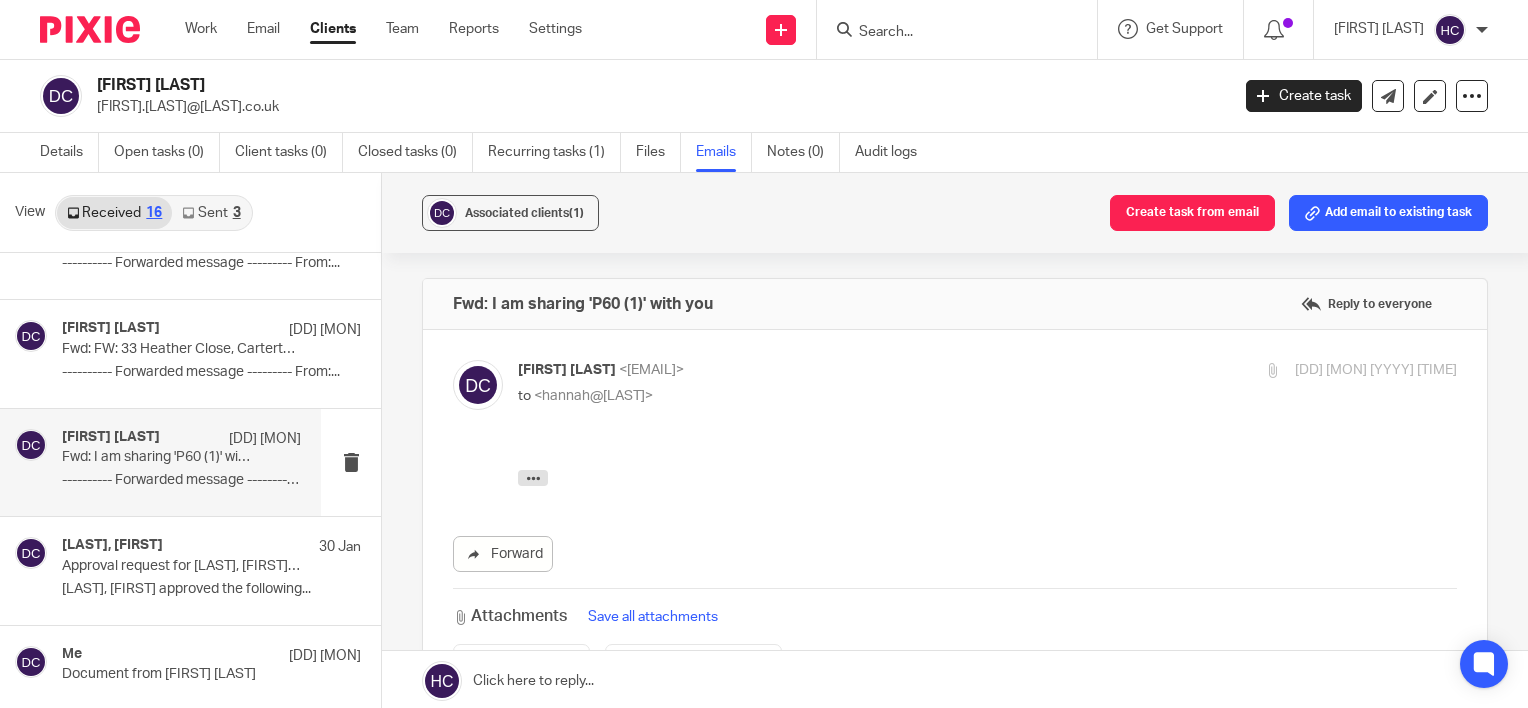 scroll, scrollTop: 0, scrollLeft: 0, axis: both 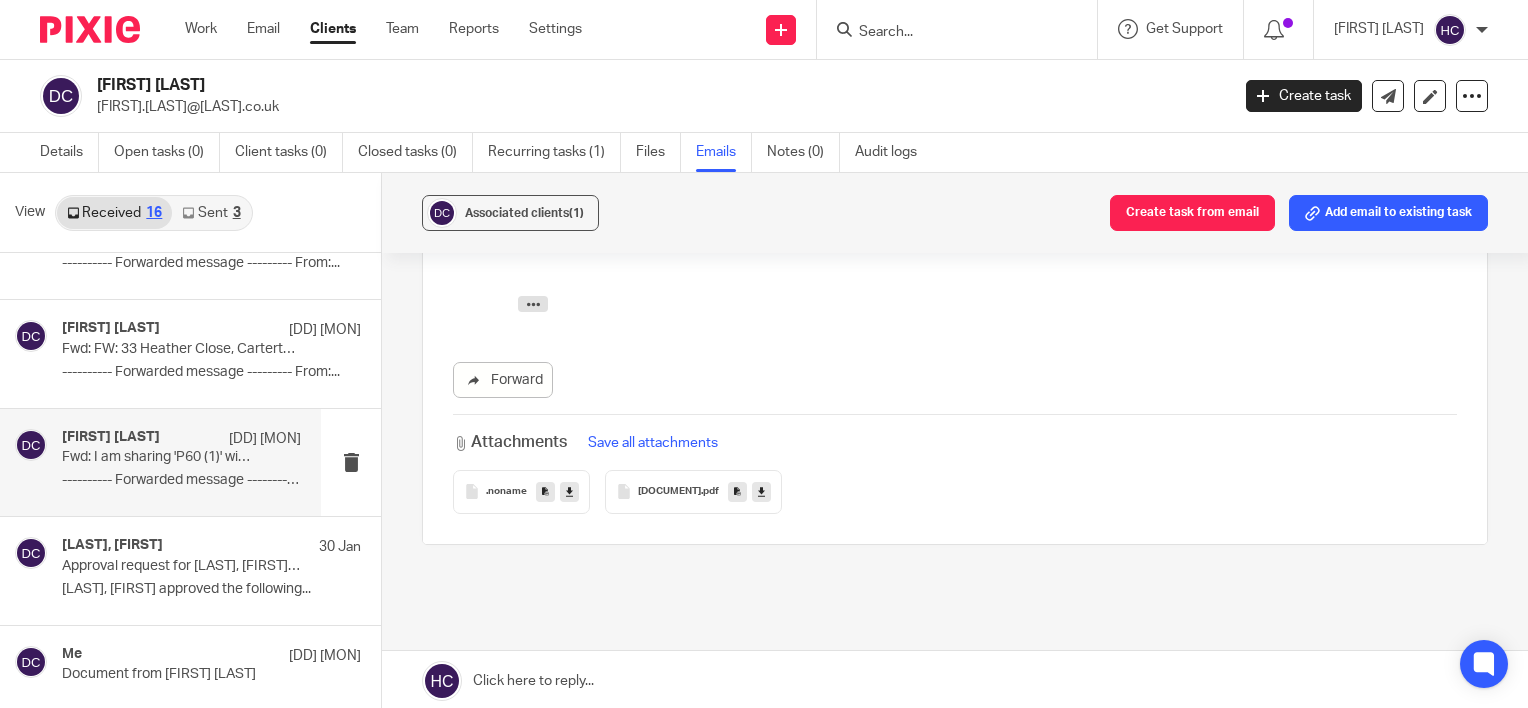 click at bounding box center [761, 492] 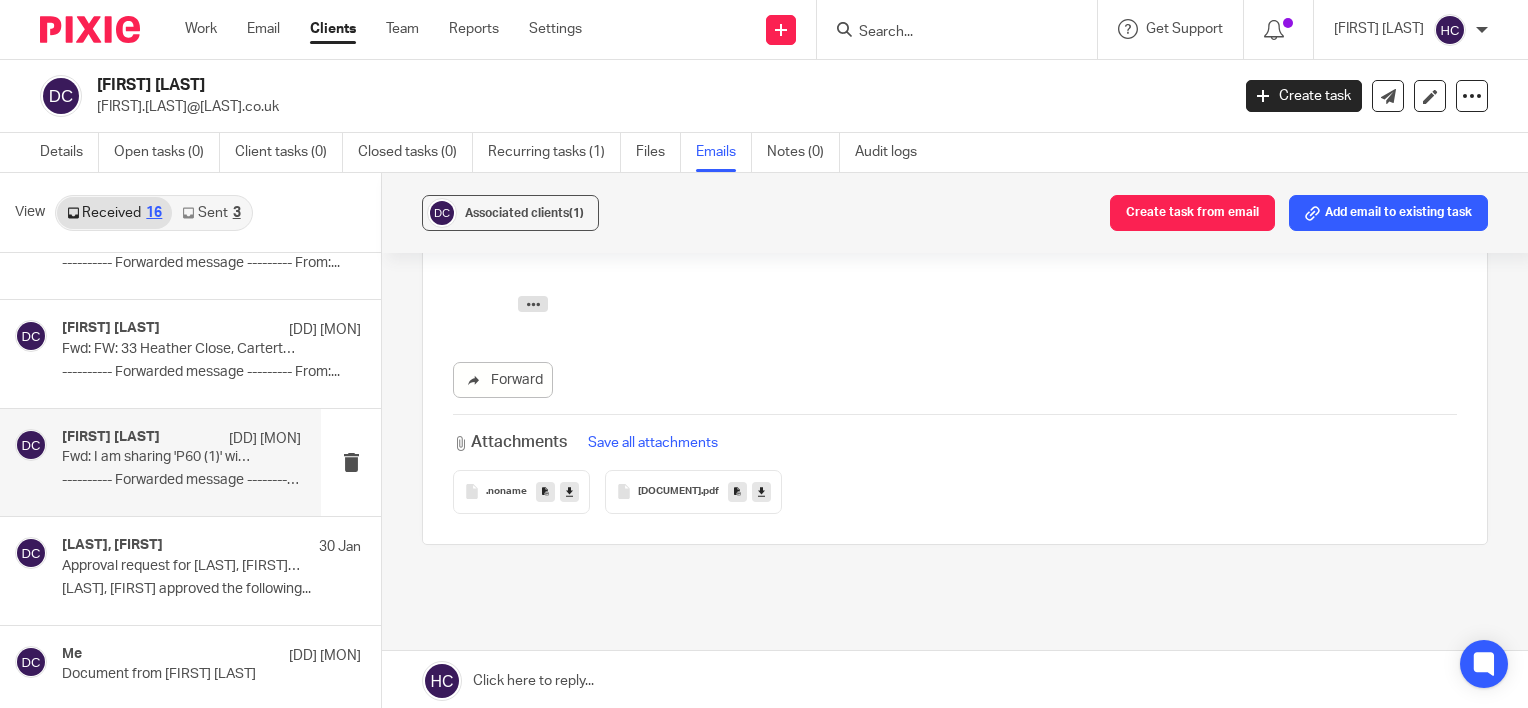 scroll, scrollTop: 0, scrollLeft: 0, axis: both 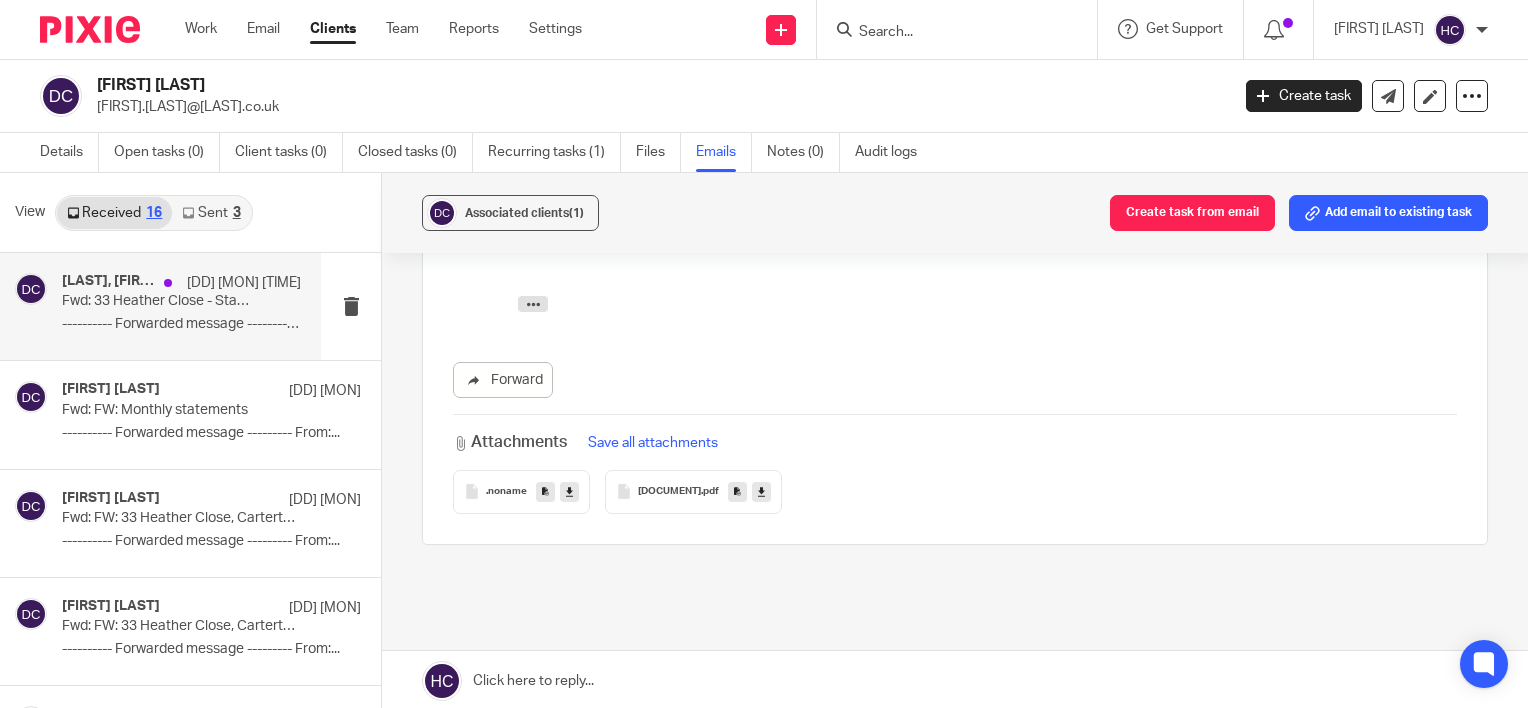 click on "Darren Chatfield, Me
2 Aug 12:57pm   Fwd: 33 Heather Close - Statement   ---------- Forwarded message --------- From:..." at bounding box center (181, 306) 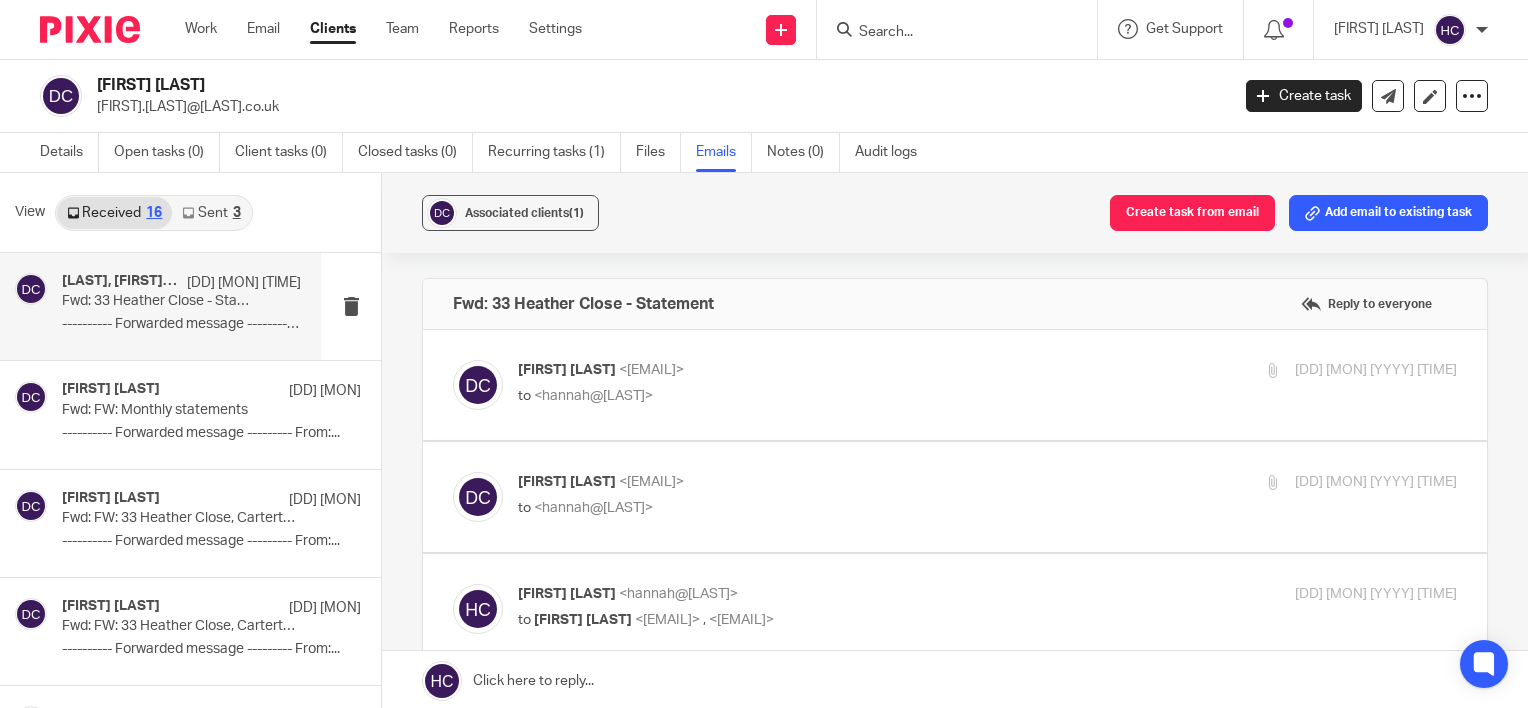 scroll, scrollTop: 0, scrollLeft: 0, axis: both 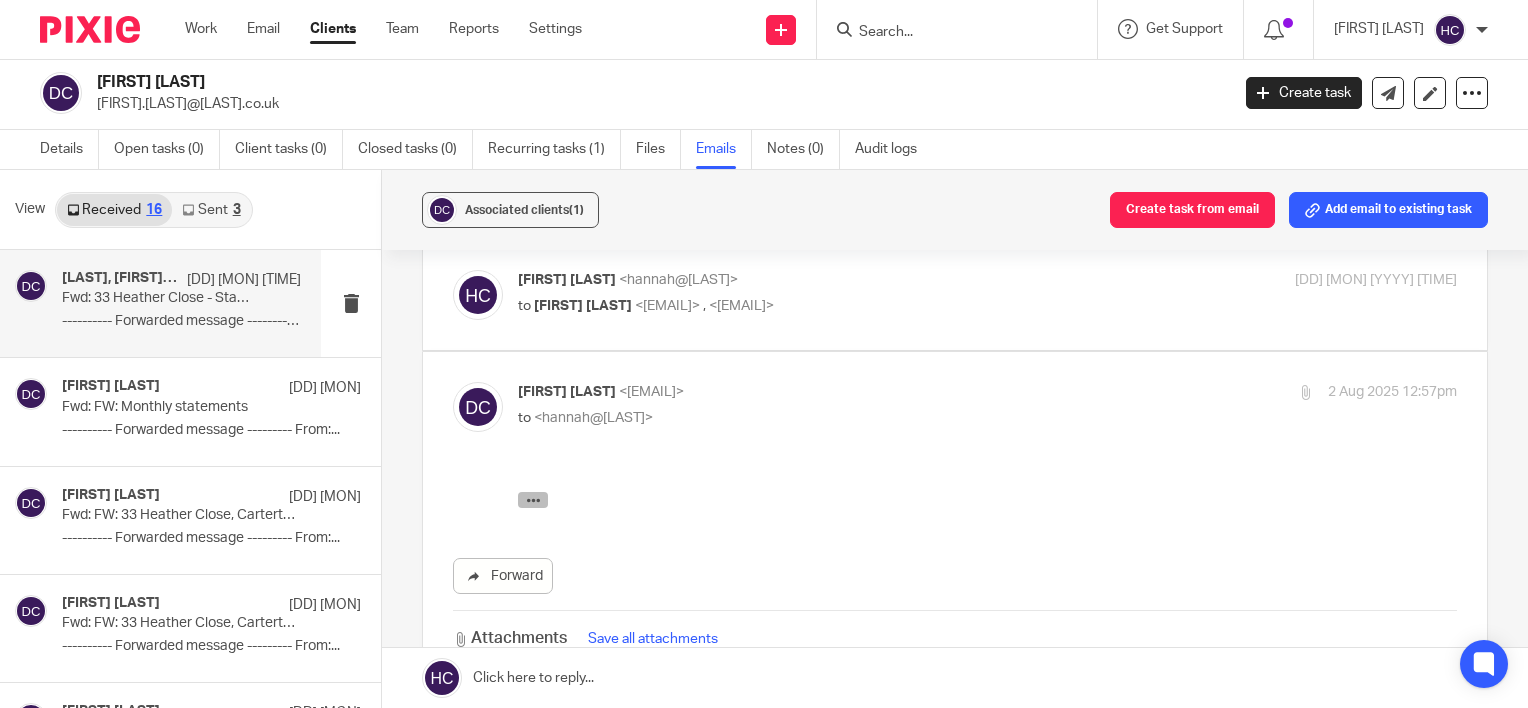 click at bounding box center (533, 500) 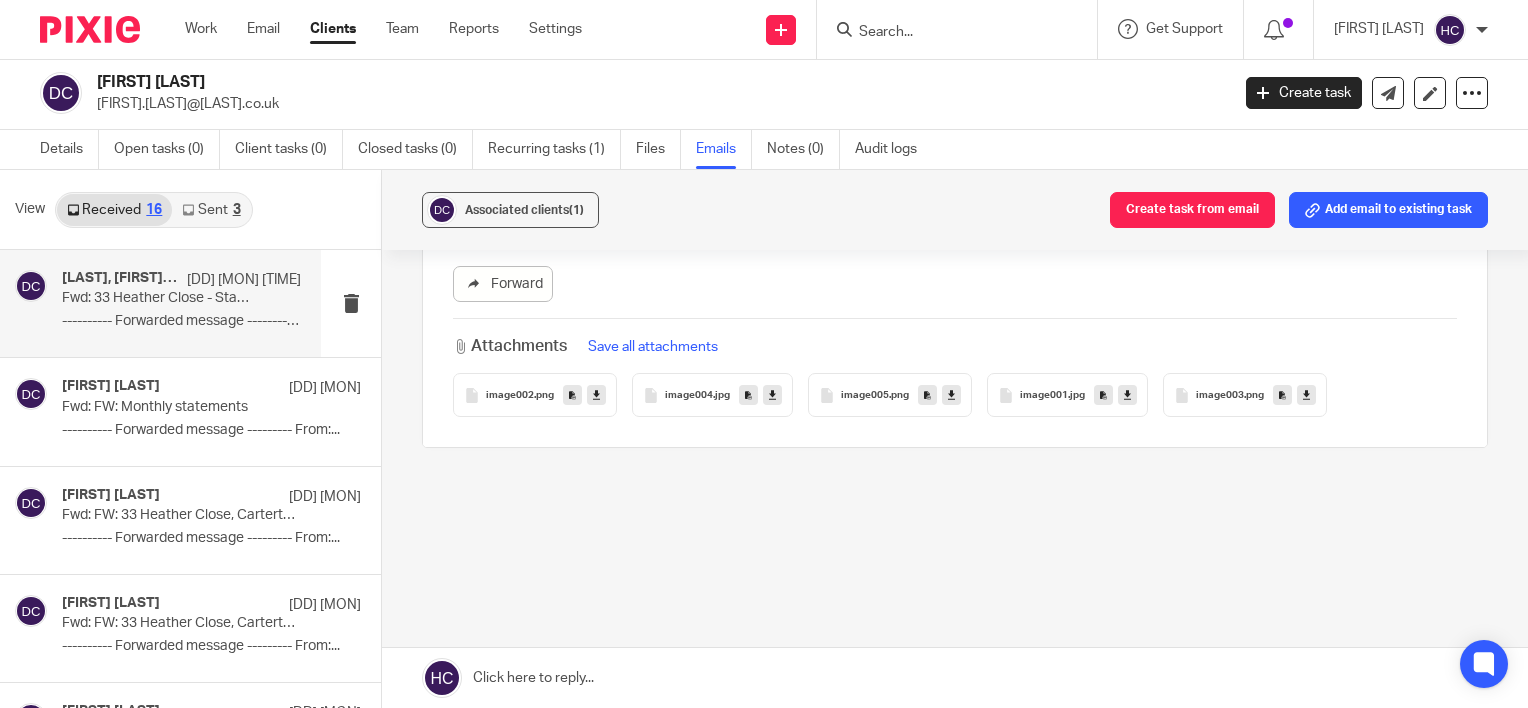 scroll, scrollTop: 1387, scrollLeft: 0, axis: vertical 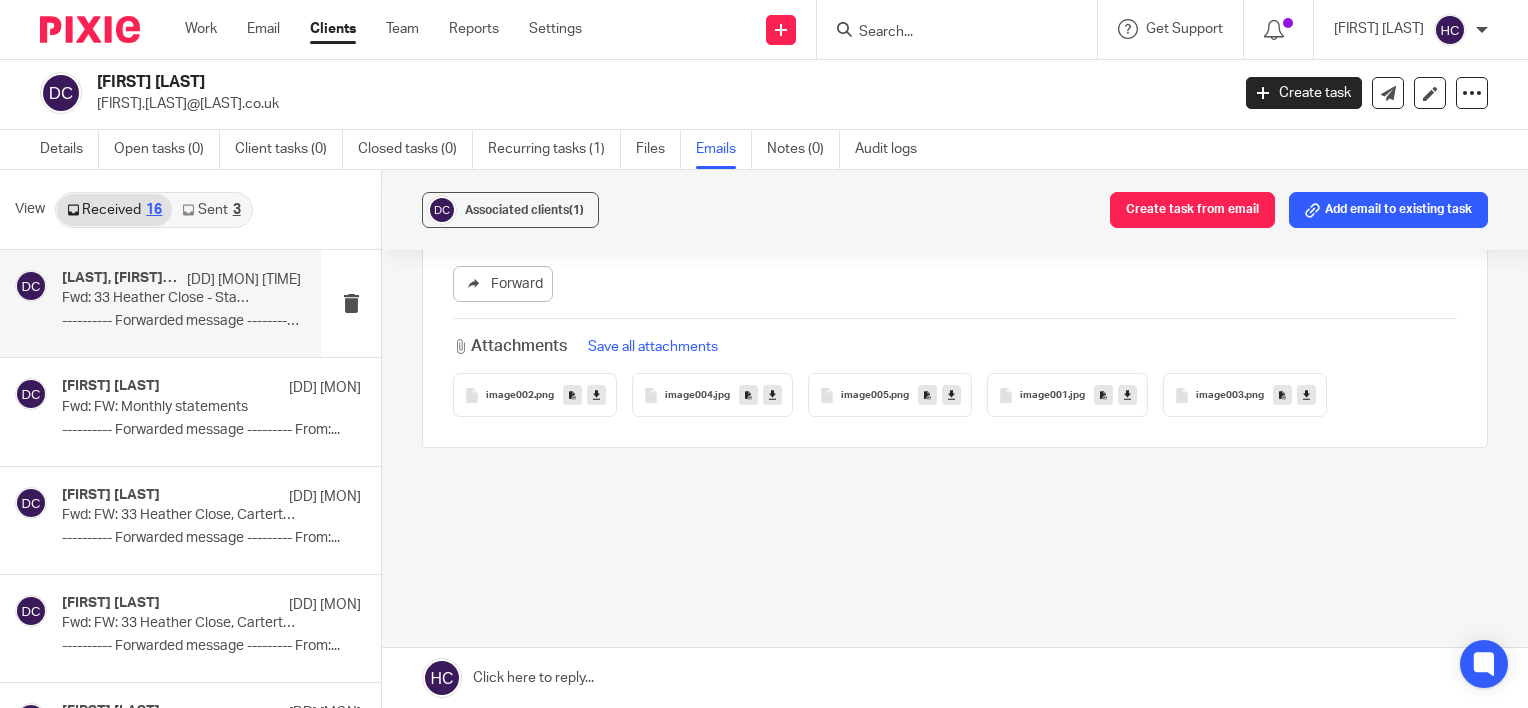click at bounding box center (957, 29) 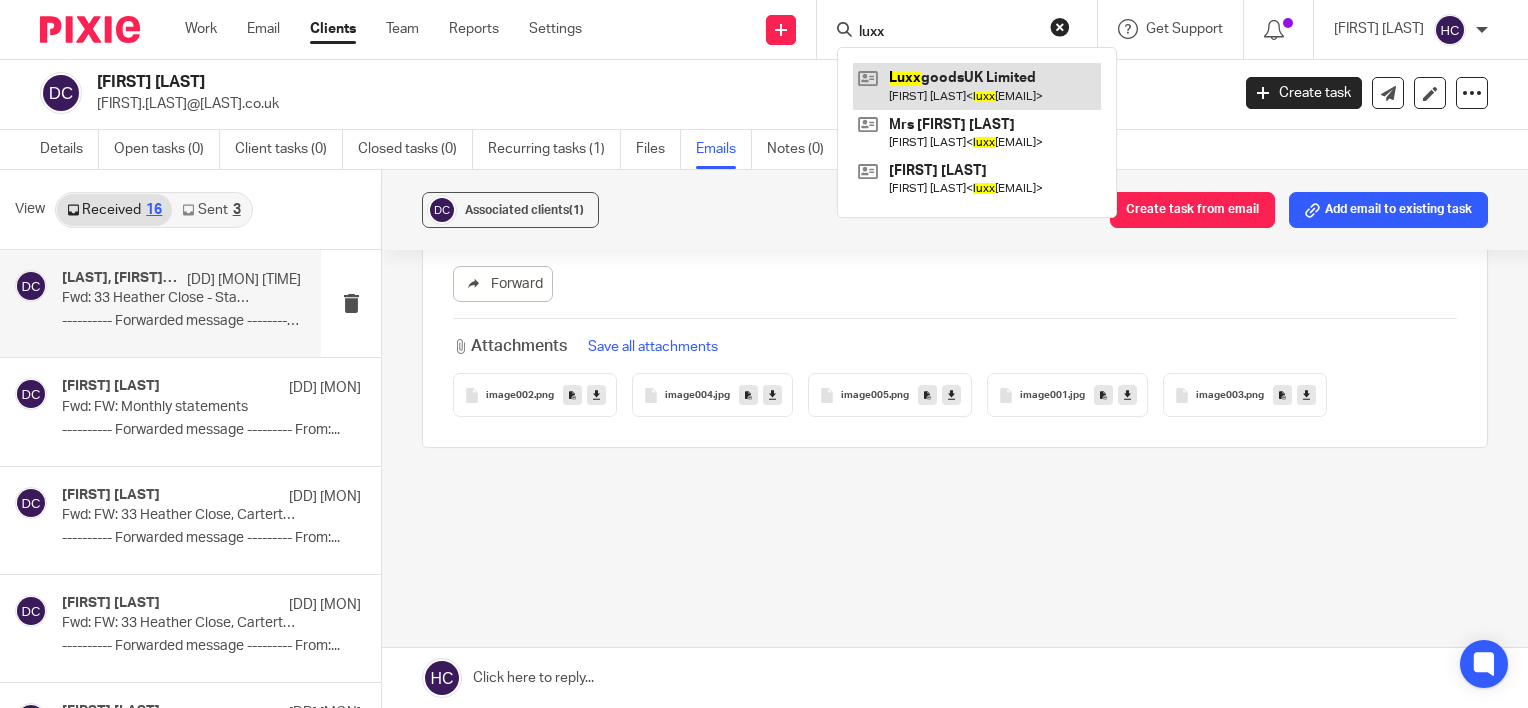 type on "luxx" 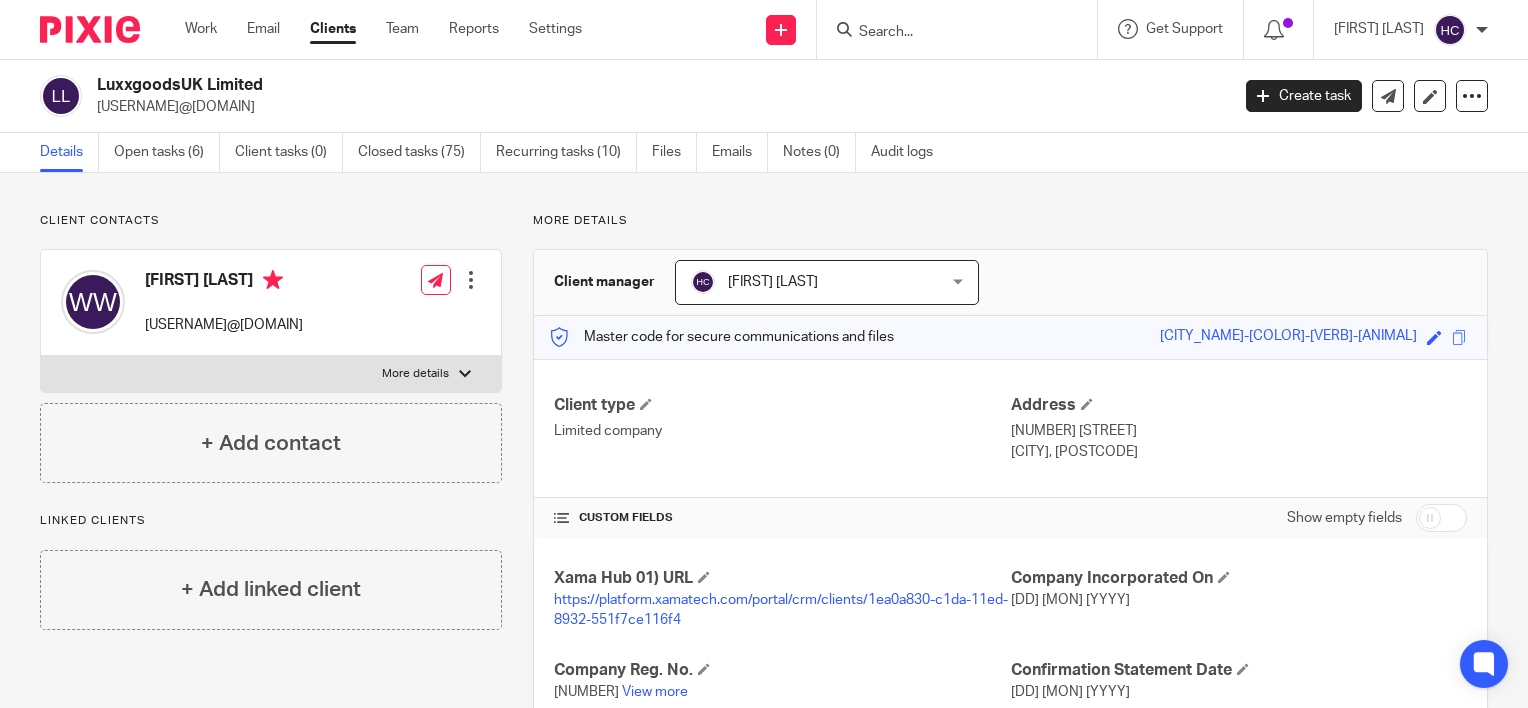 scroll, scrollTop: 0, scrollLeft: 0, axis: both 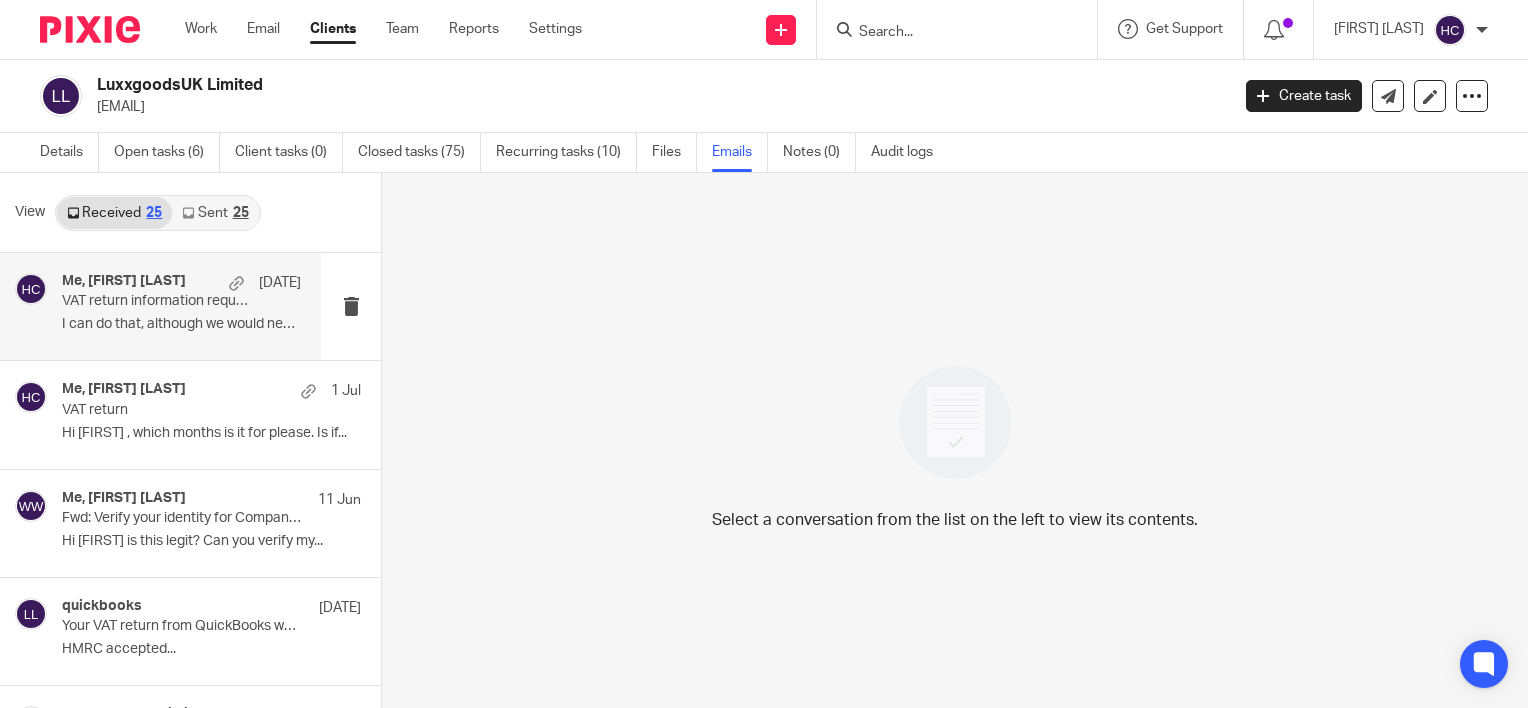 click on "I can do that, although we would need to do it..." at bounding box center [181, 324] 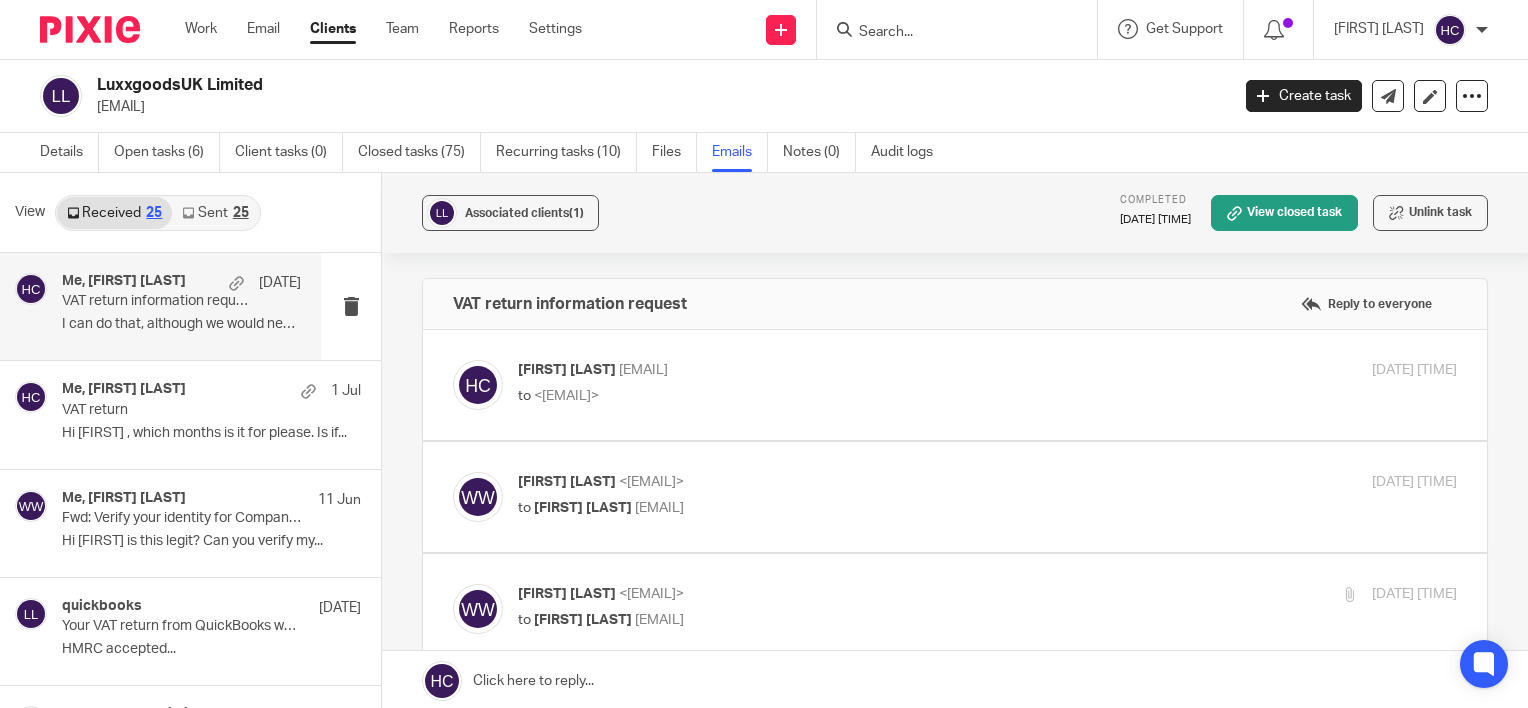 scroll, scrollTop: 0, scrollLeft: 0, axis: both 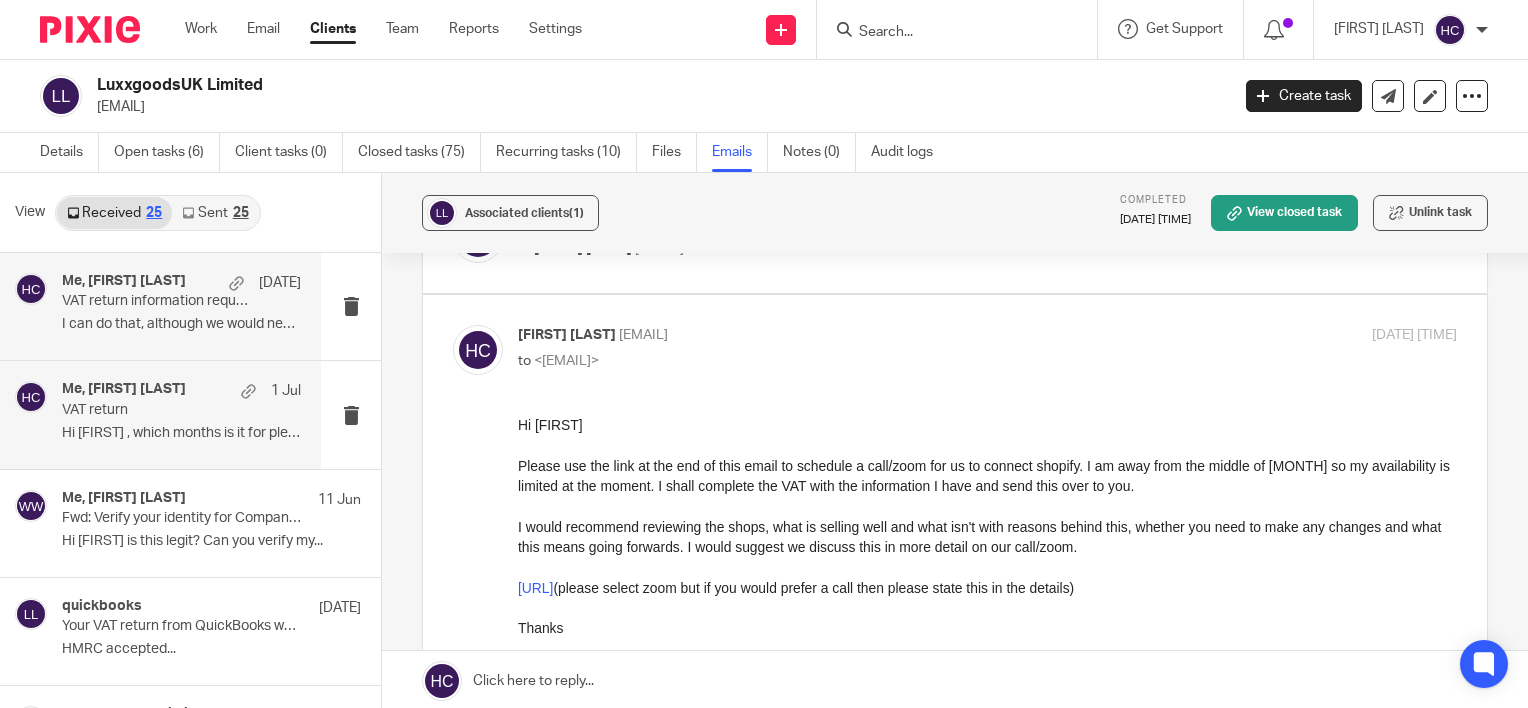 click on "Me, [FIRST] [LAST]
[DATE]   VAT return   Hi [FIRST] , which months is it for please. Is if..." at bounding box center [181, 414] 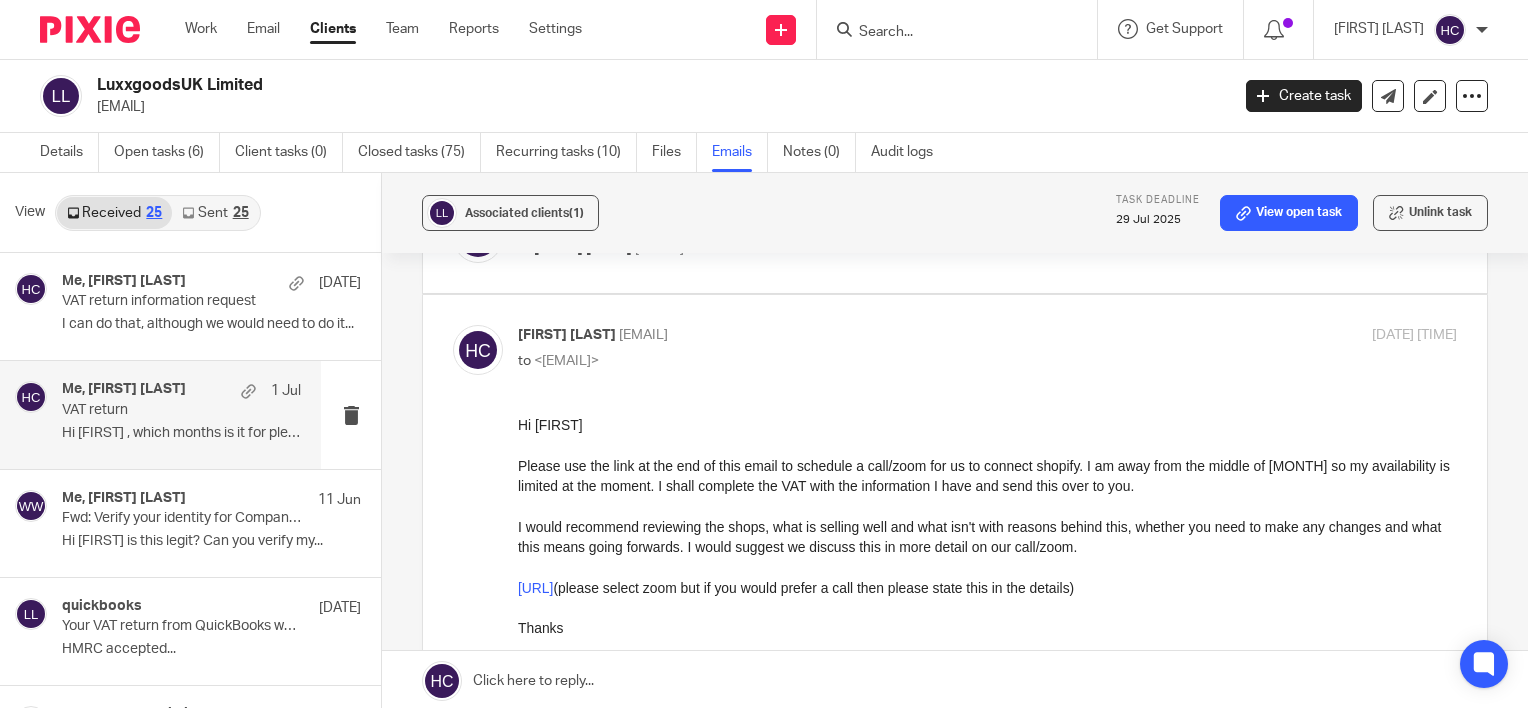 scroll, scrollTop: 0, scrollLeft: 0, axis: both 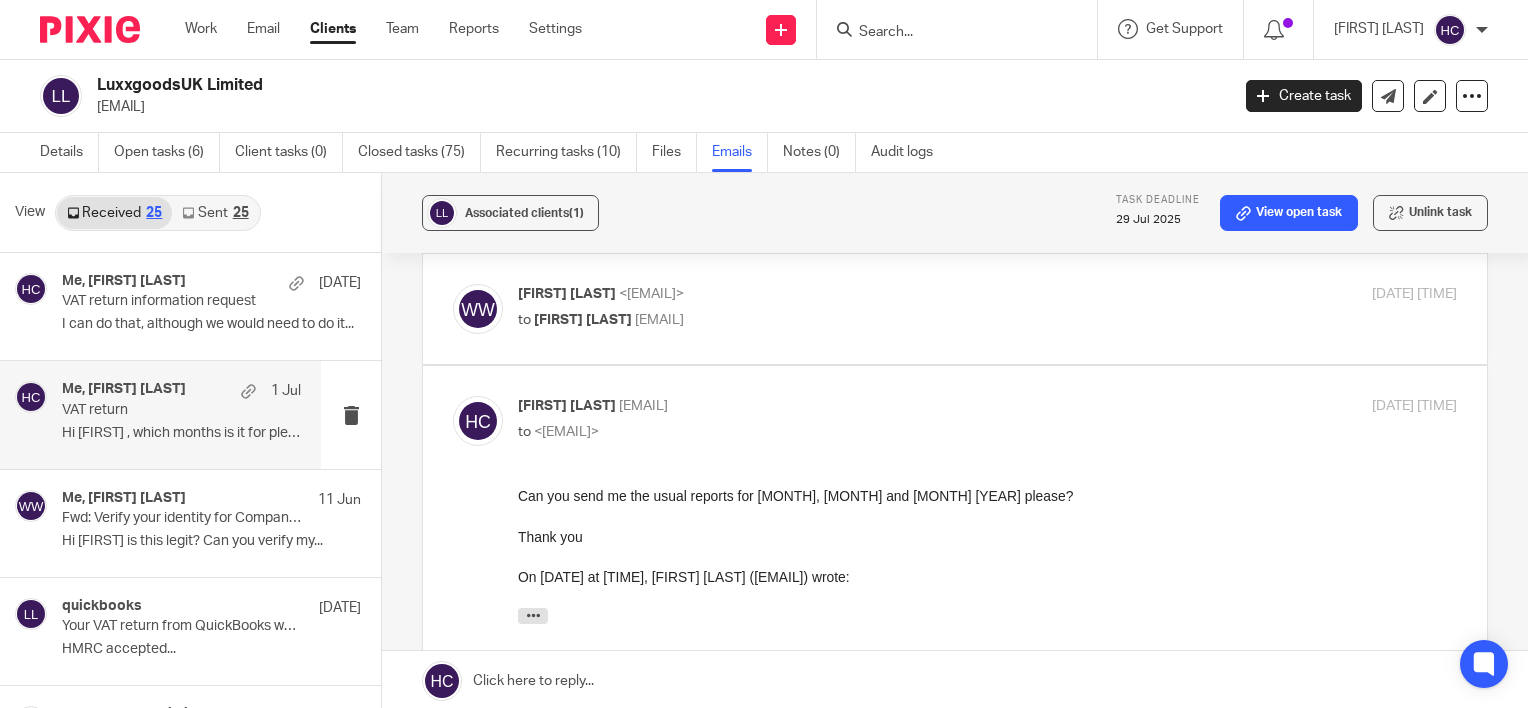 click on "[EMAIL]" at bounding box center [659, 320] 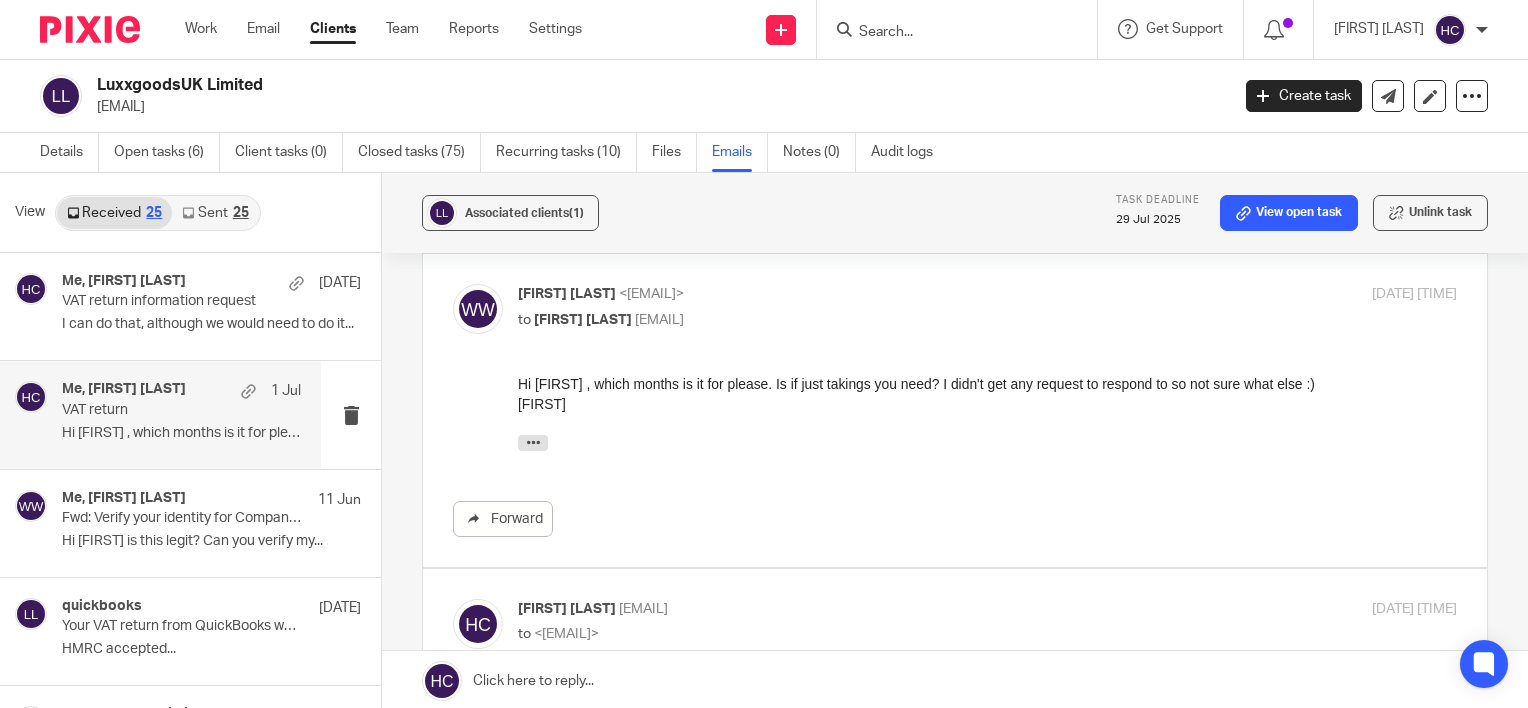 scroll, scrollTop: 0, scrollLeft: 0, axis: both 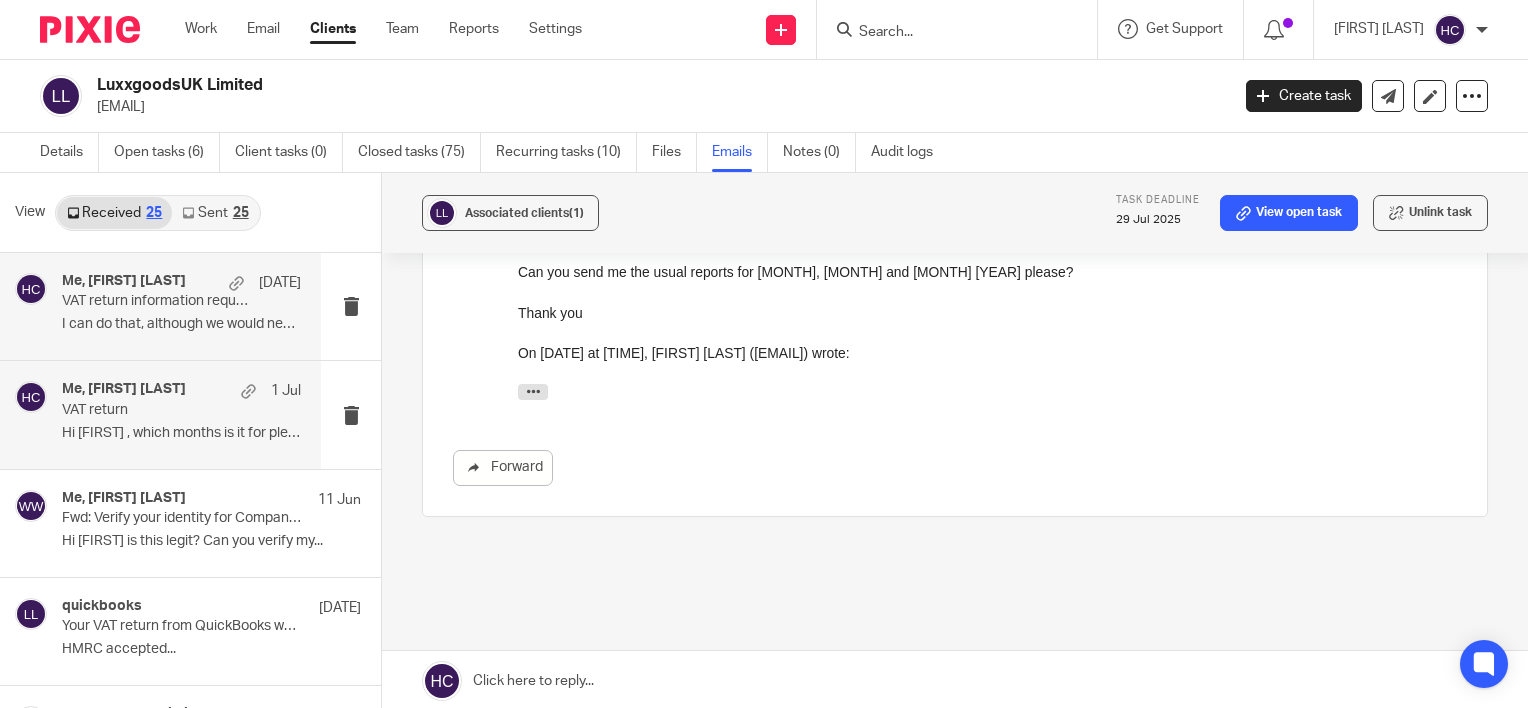 click on "Me, [FIRST] [LAST]
[DATE]   VAT return information request   I can do that, although we would need to do it..." at bounding box center [160, 306] 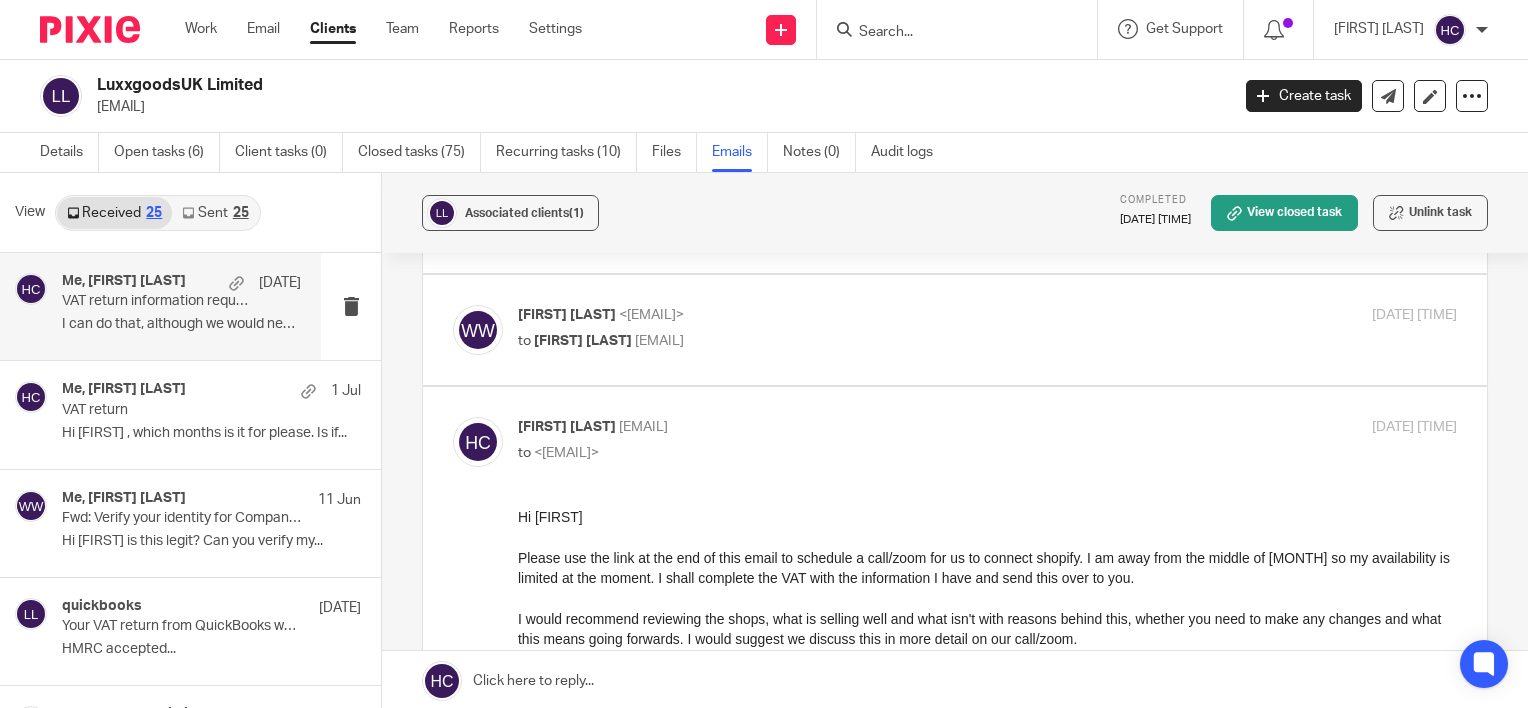 scroll, scrollTop: 0, scrollLeft: 0, axis: both 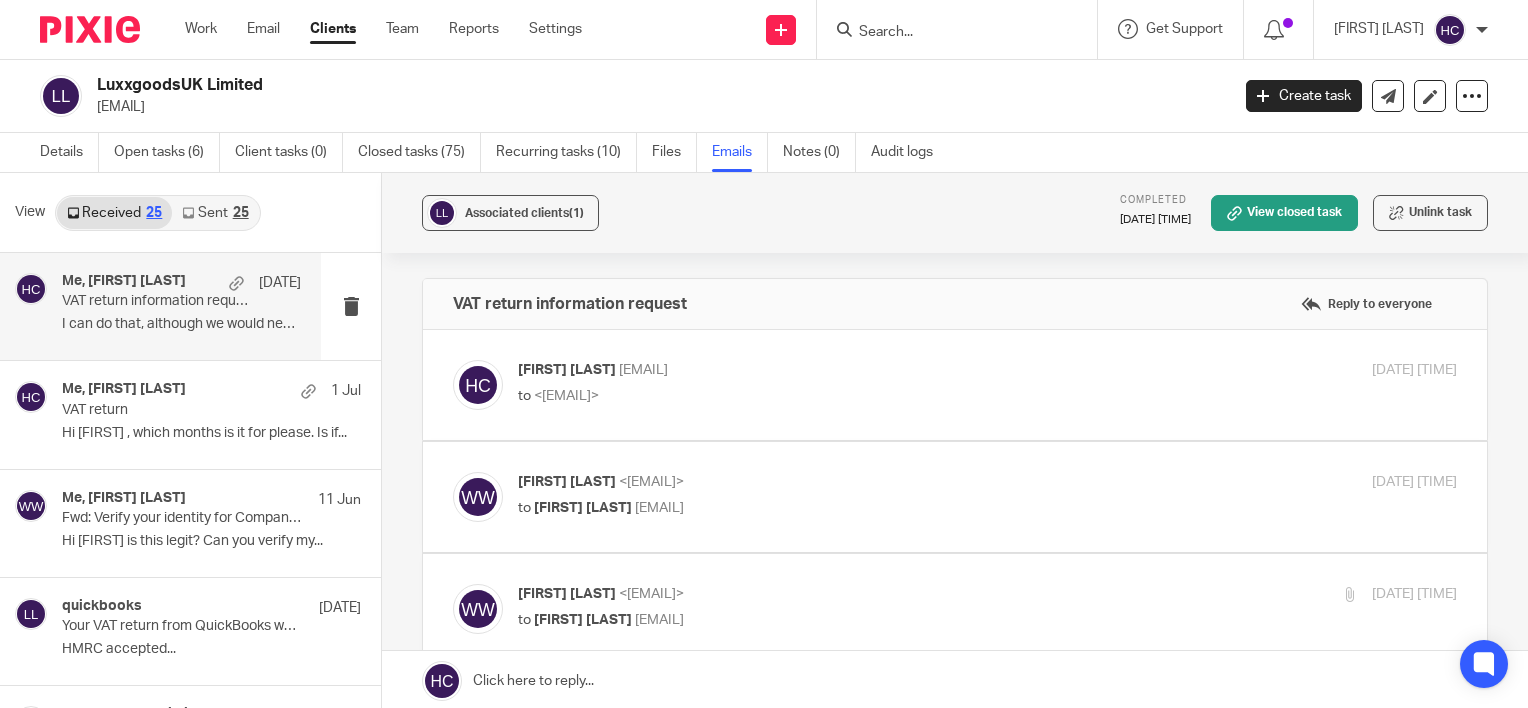 click on "[FIRST] [LAST]" at bounding box center (583, 508) 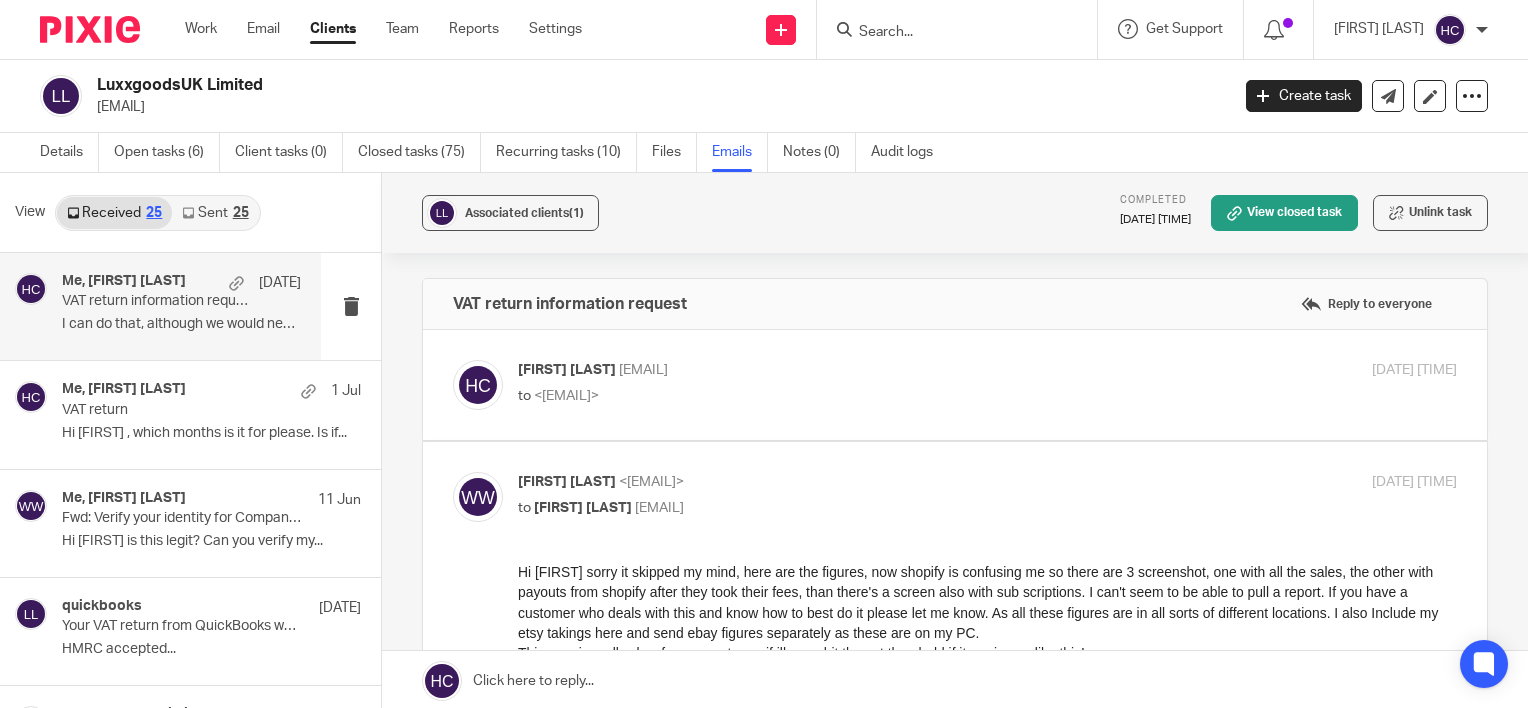 scroll, scrollTop: 0, scrollLeft: 0, axis: both 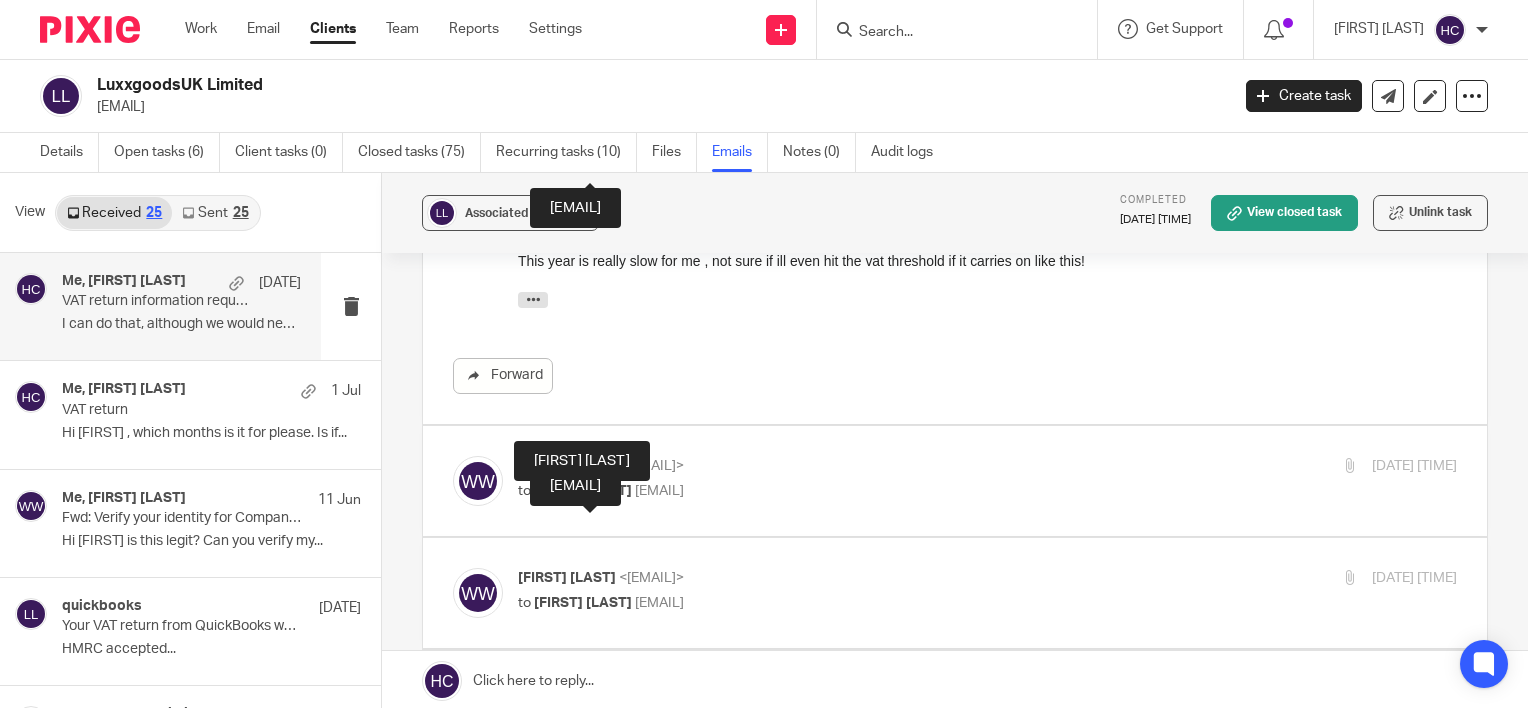 click on "[FIRST] [LAST]" at bounding box center [583, 491] 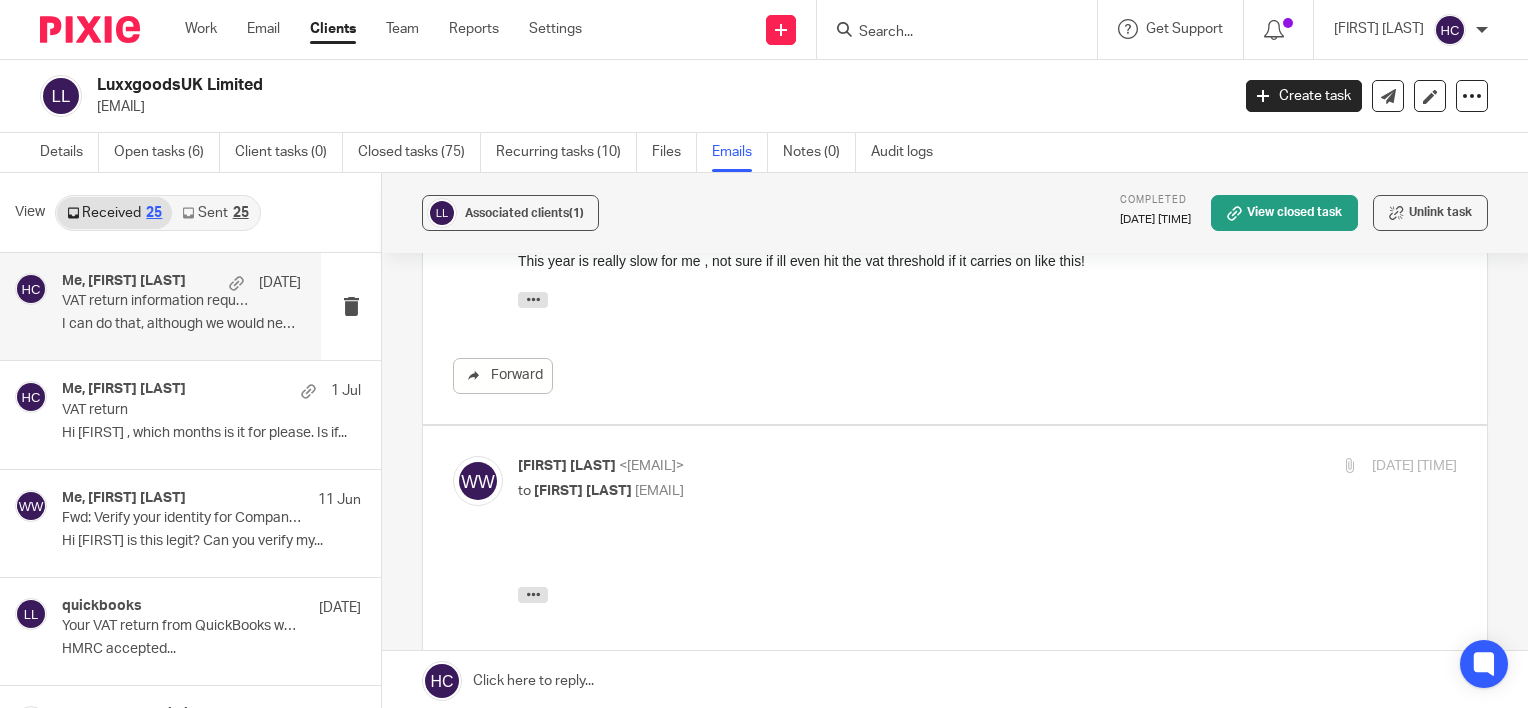scroll, scrollTop: 0, scrollLeft: 0, axis: both 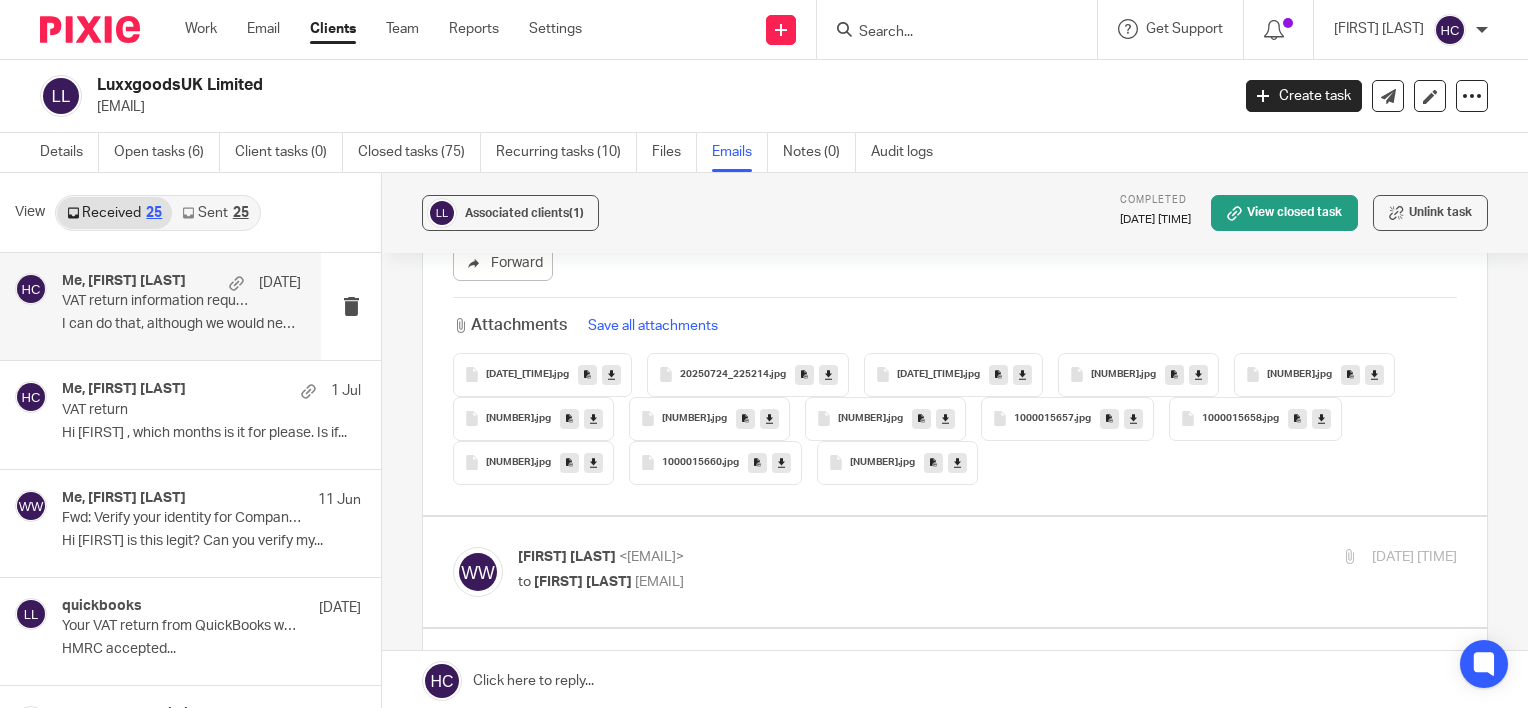 click at bounding box center [611, 374] 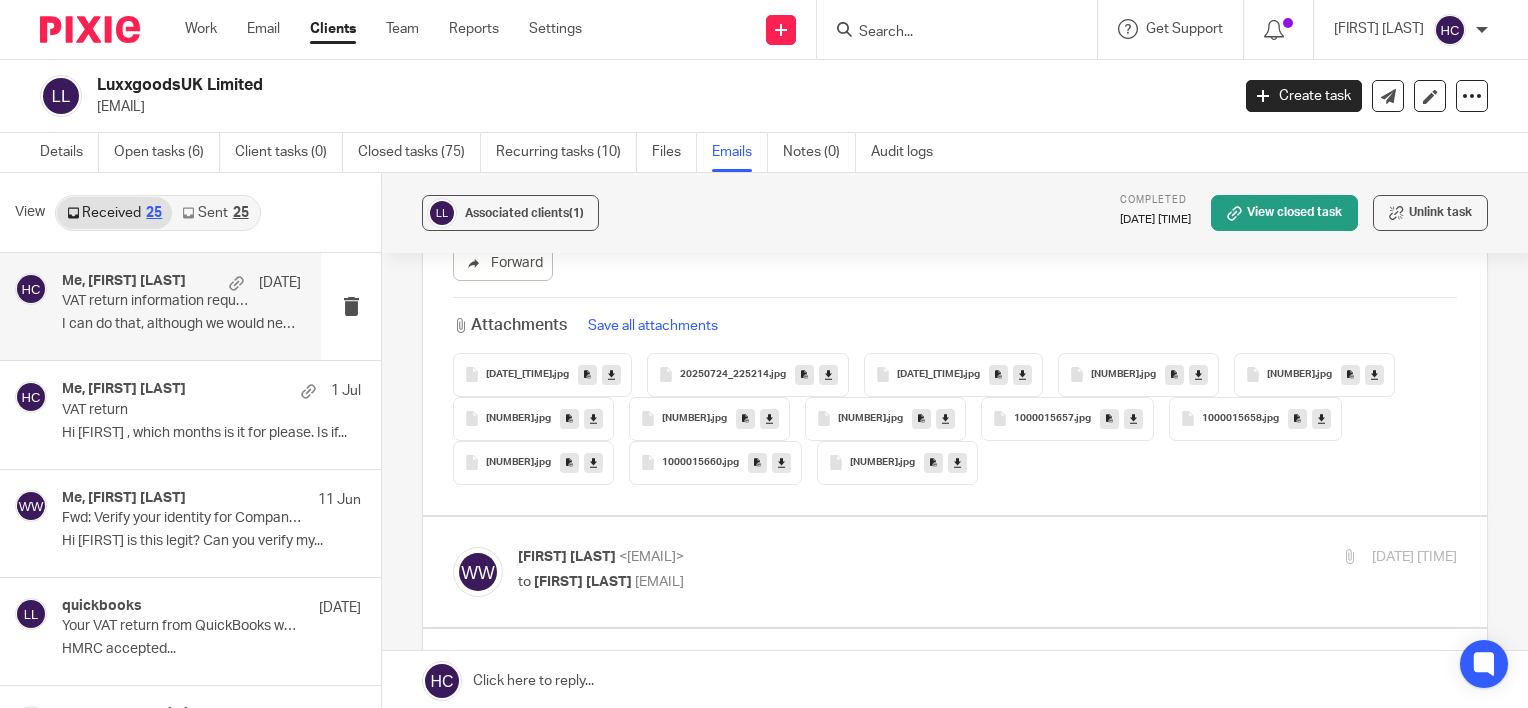 click at bounding box center (828, 375) 